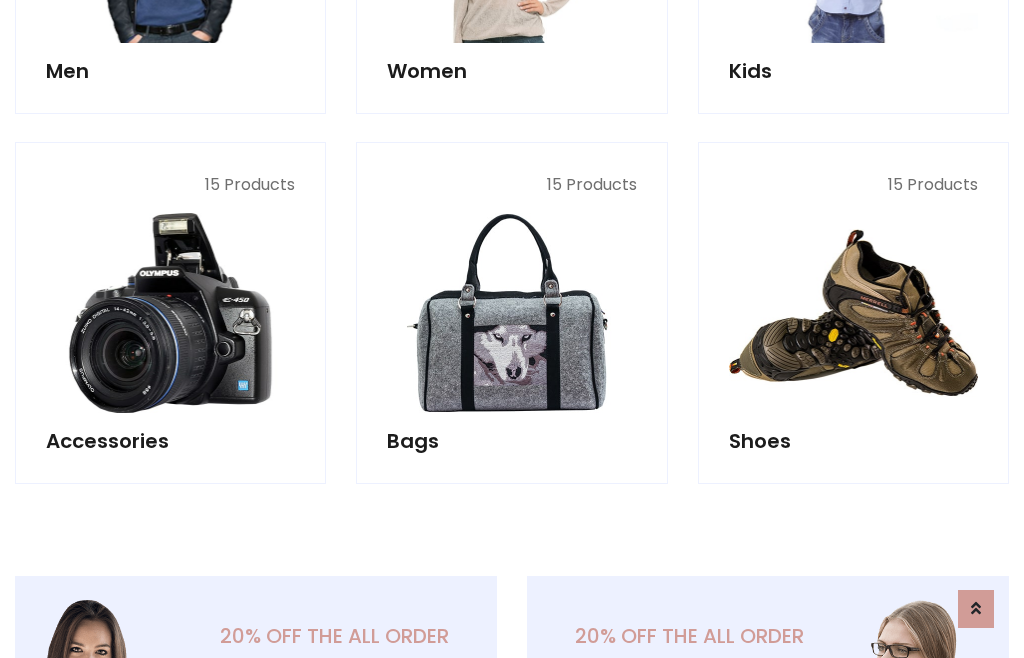 scroll, scrollTop: 853, scrollLeft: 0, axis: vertical 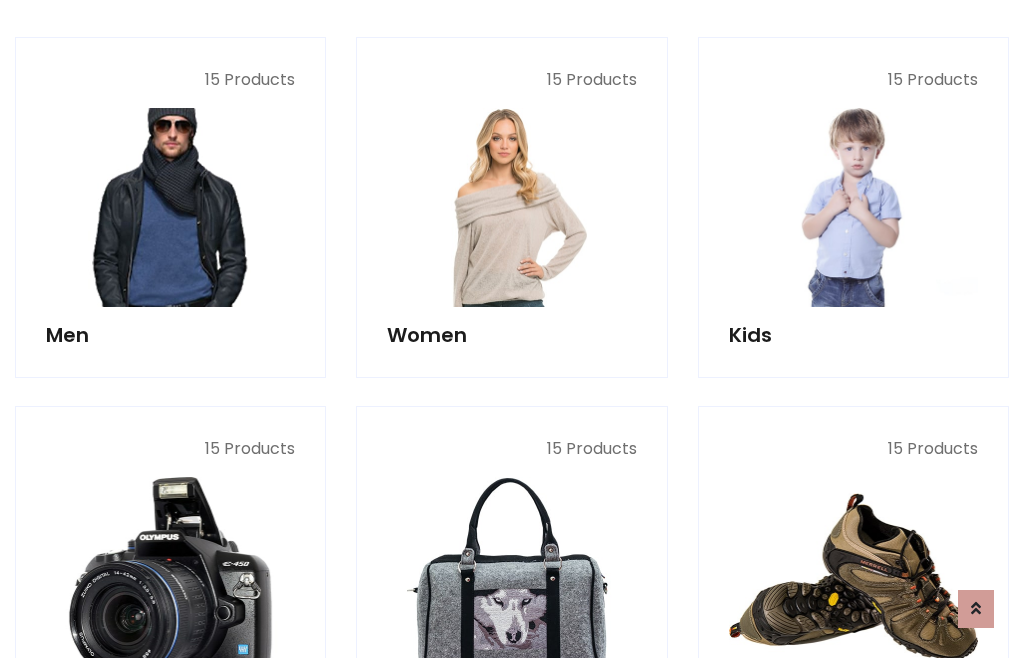 click at bounding box center (170, 207) 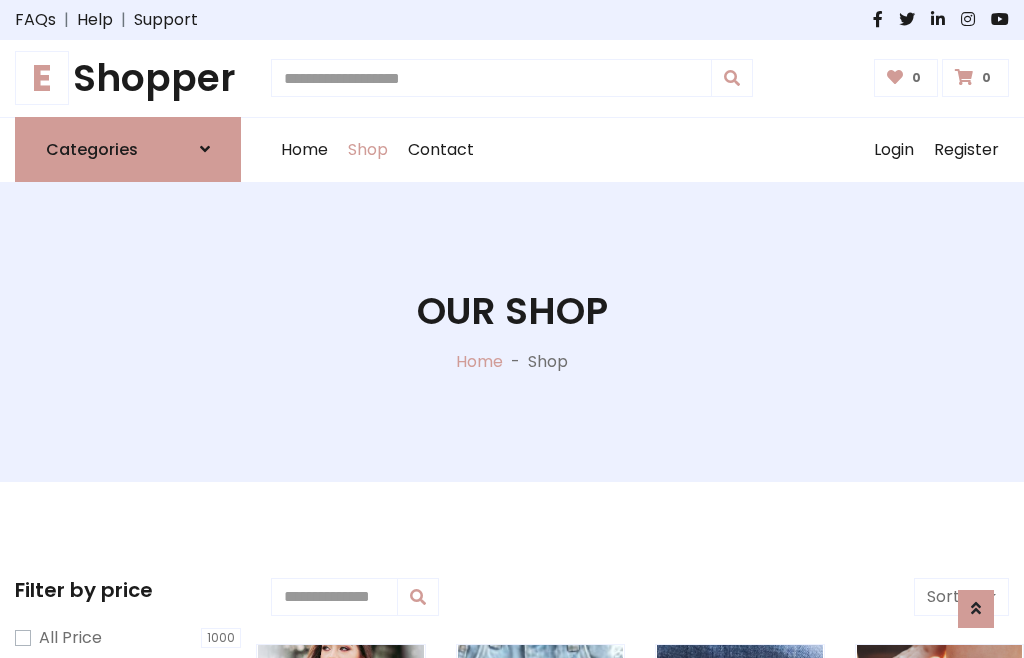 scroll, scrollTop: 807, scrollLeft: 0, axis: vertical 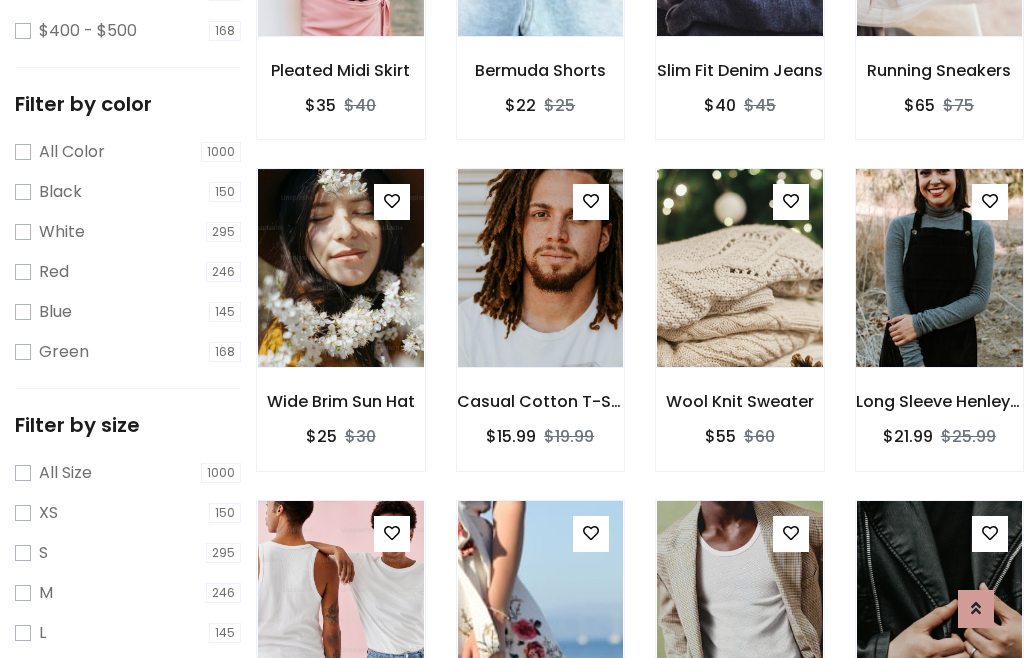 click at bounding box center (939, 268) 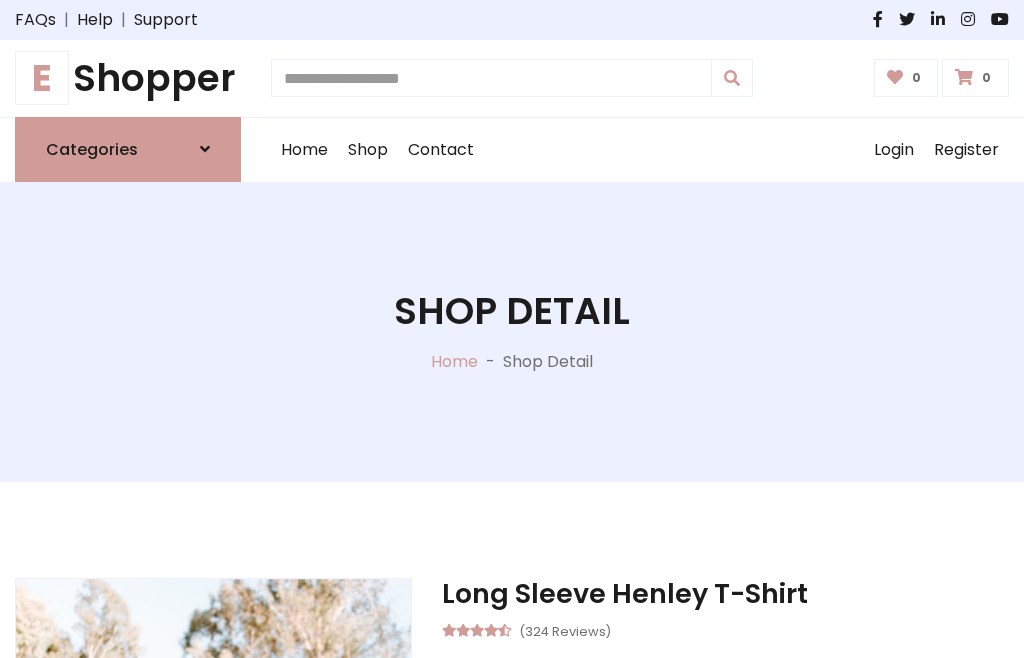 scroll, scrollTop: 0, scrollLeft: 0, axis: both 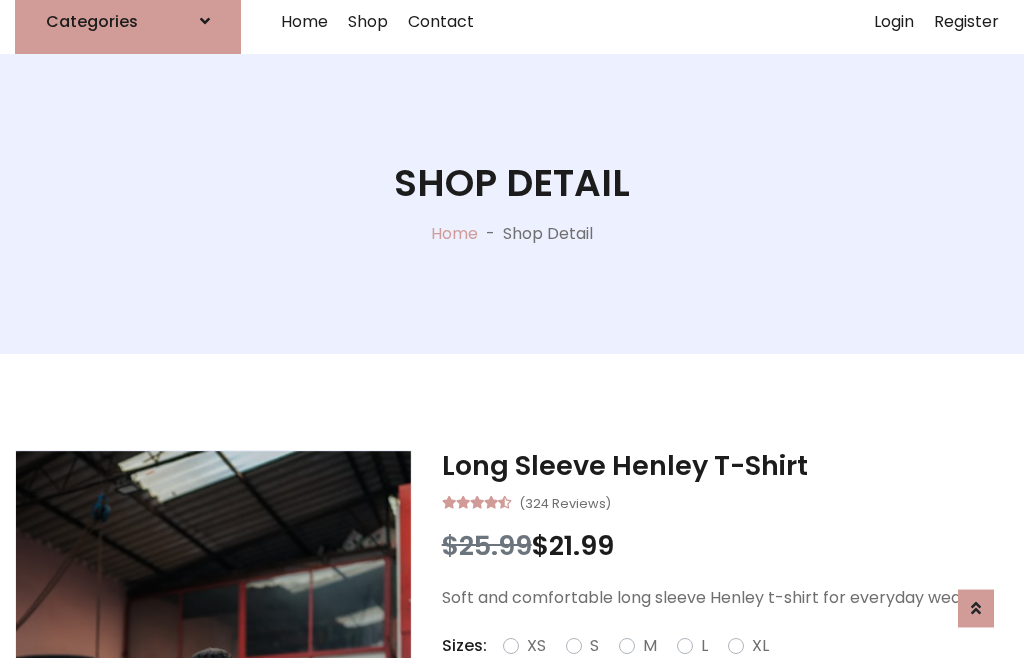 click on "Red" at bounding box center (732, 670) 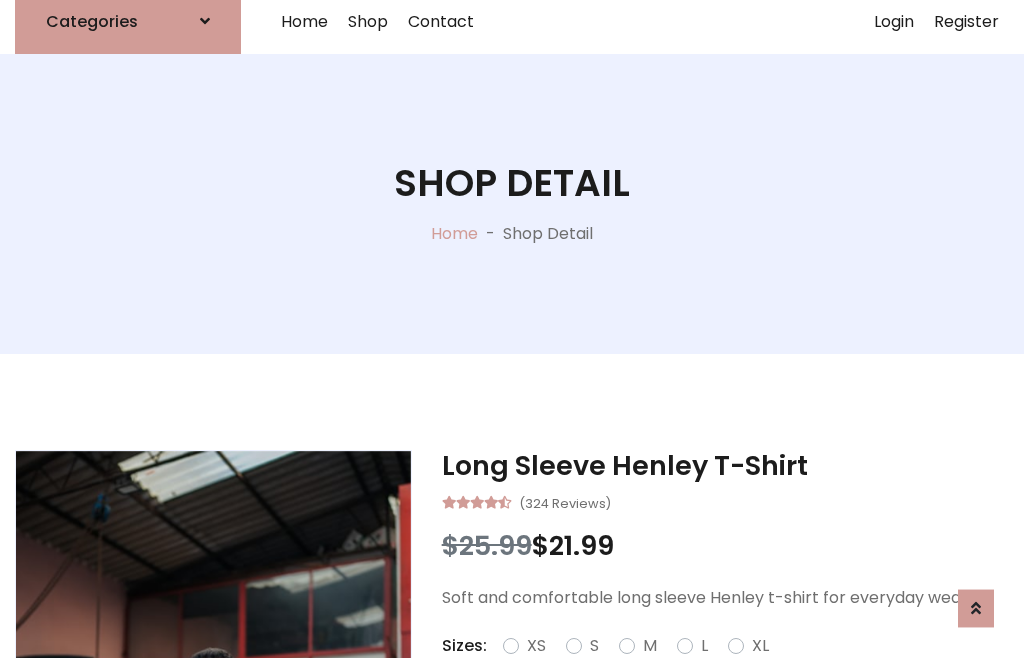 scroll, scrollTop: 152, scrollLeft: 0, axis: vertical 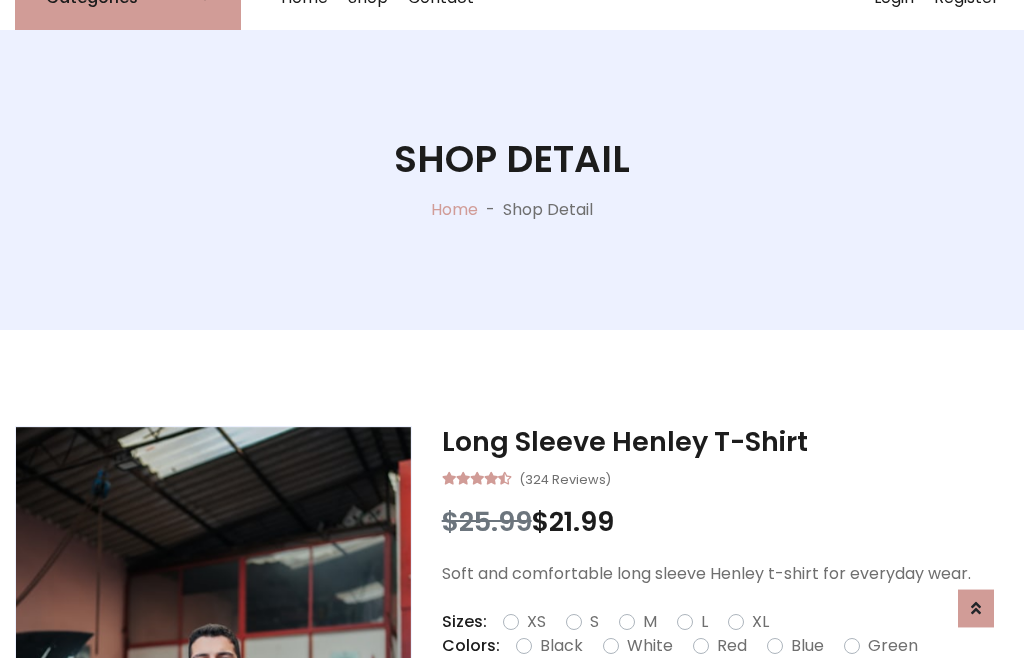 click on "Add To Cart" at bounding box center [663, 709] 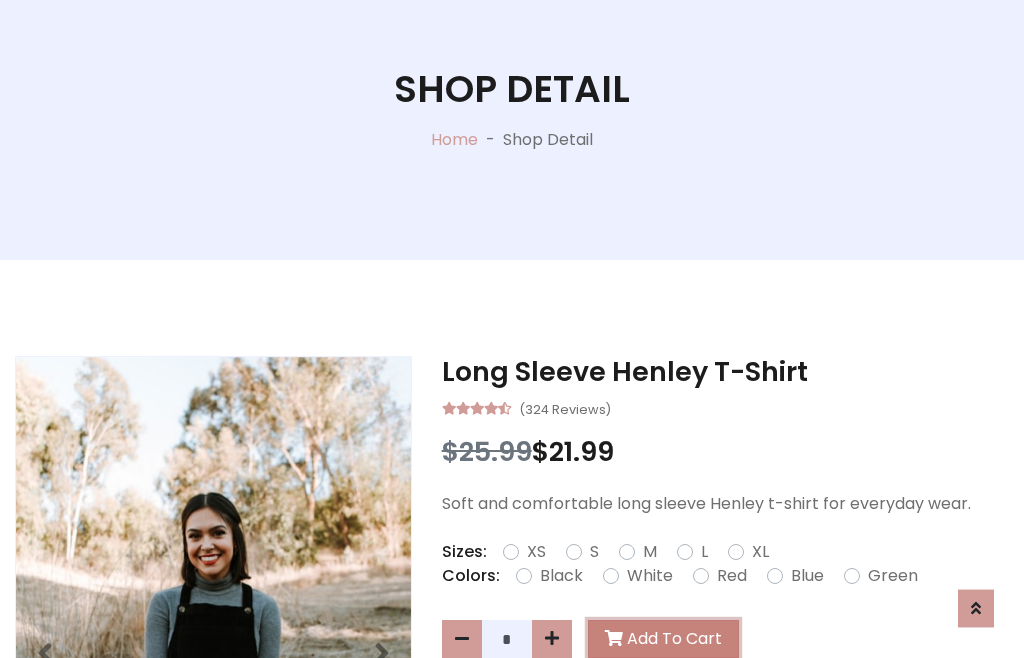 scroll, scrollTop: 0, scrollLeft: 0, axis: both 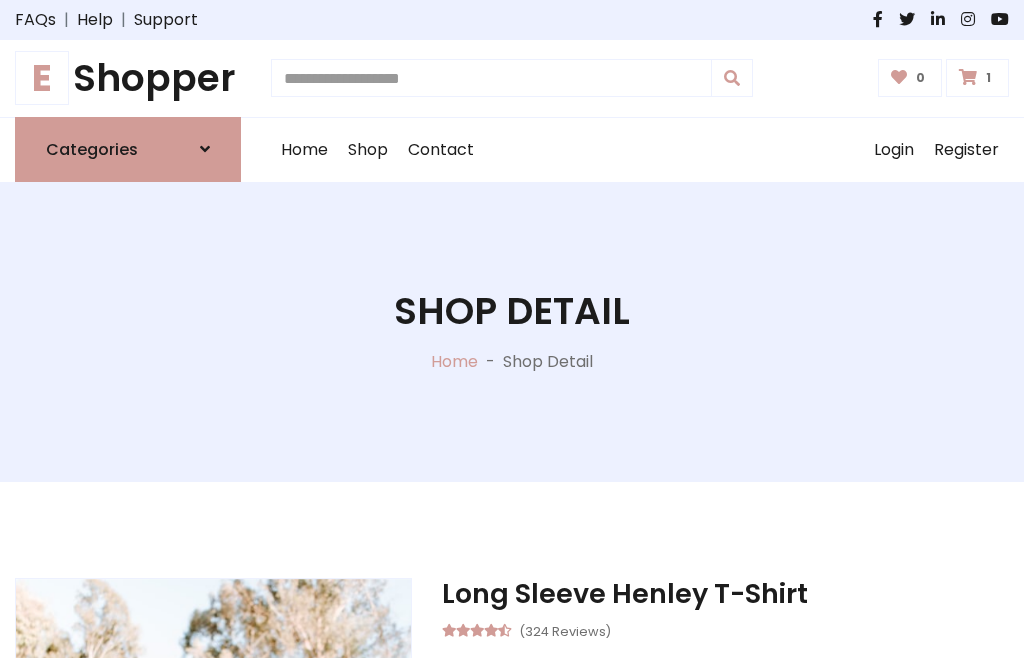 click at bounding box center [968, 77] 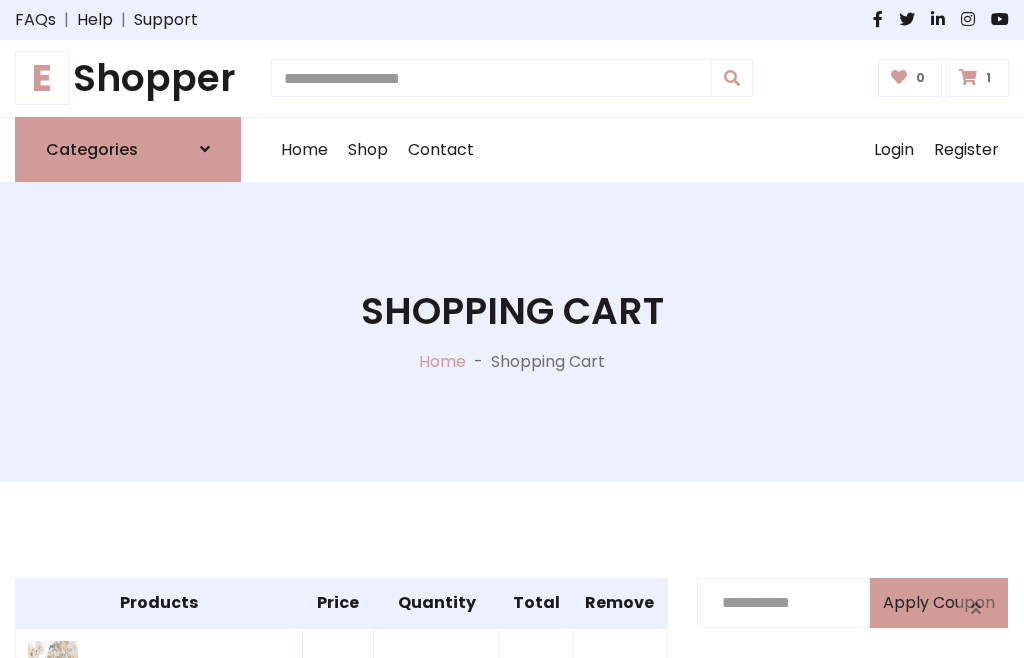 scroll, scrollTop: 474, scrollLeft: 0, axis: vertical 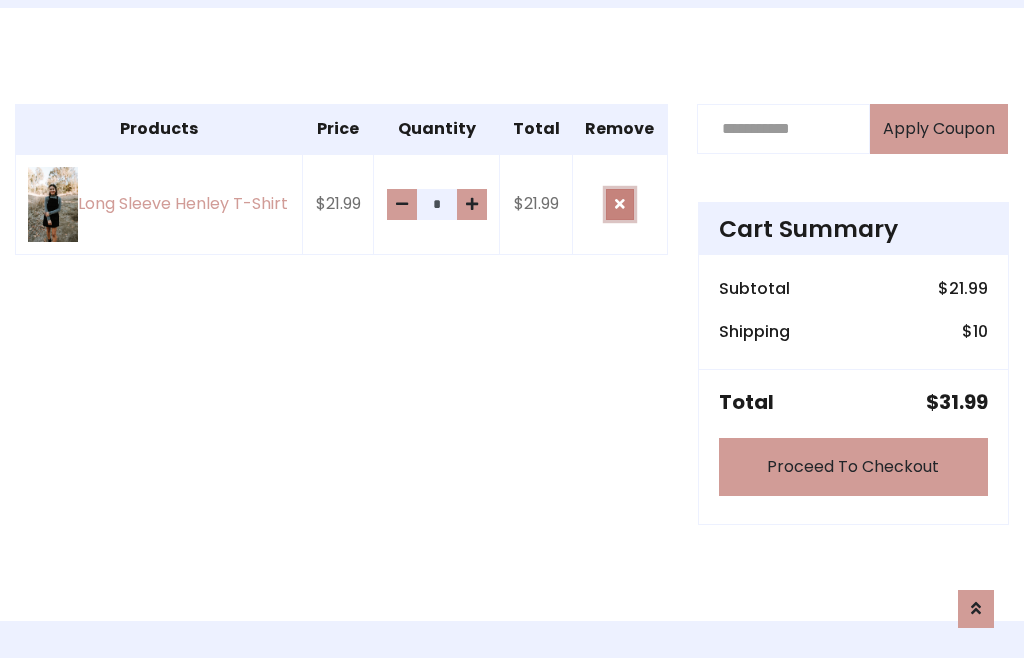 click at bounding box center [620, 204] 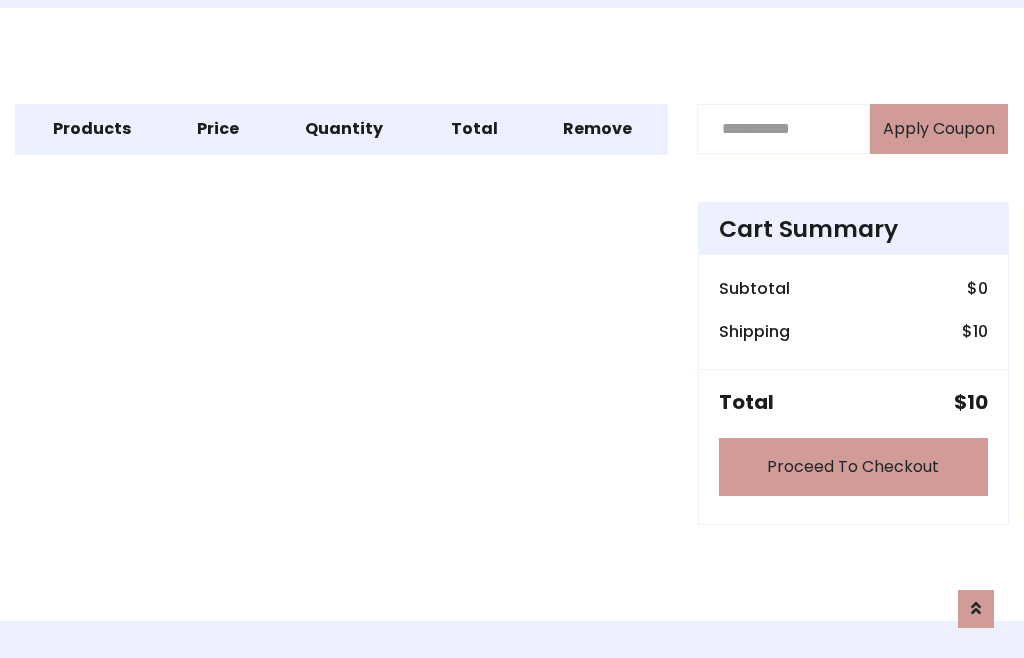 scroll, scrollTop: 247, scrollLeft: 0, axis: vertical 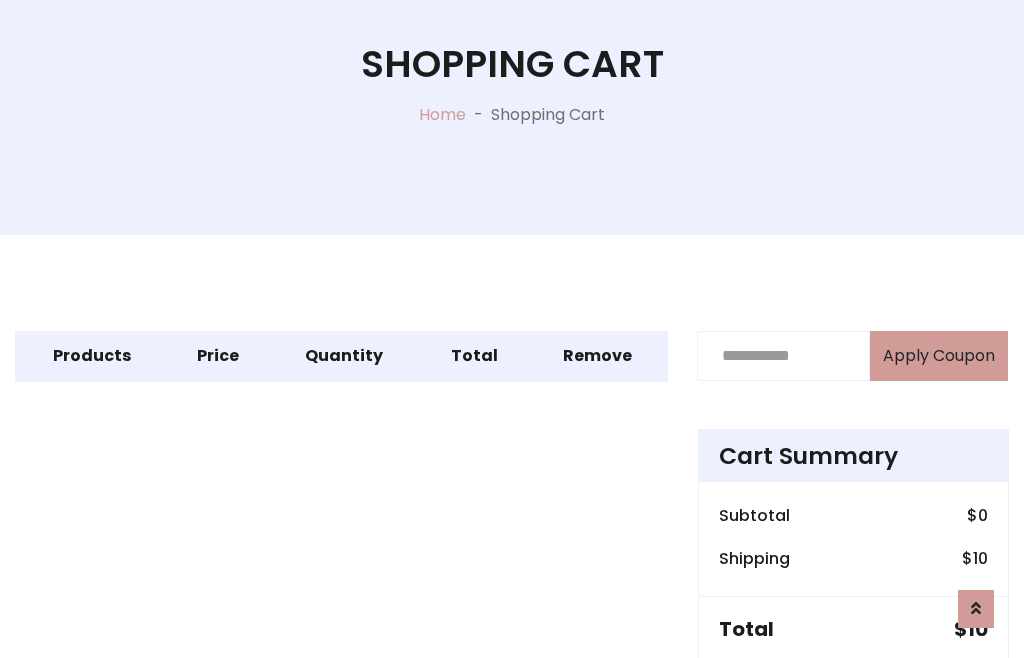click on "Proceed To Checkout" at bounding box center [853, 694] 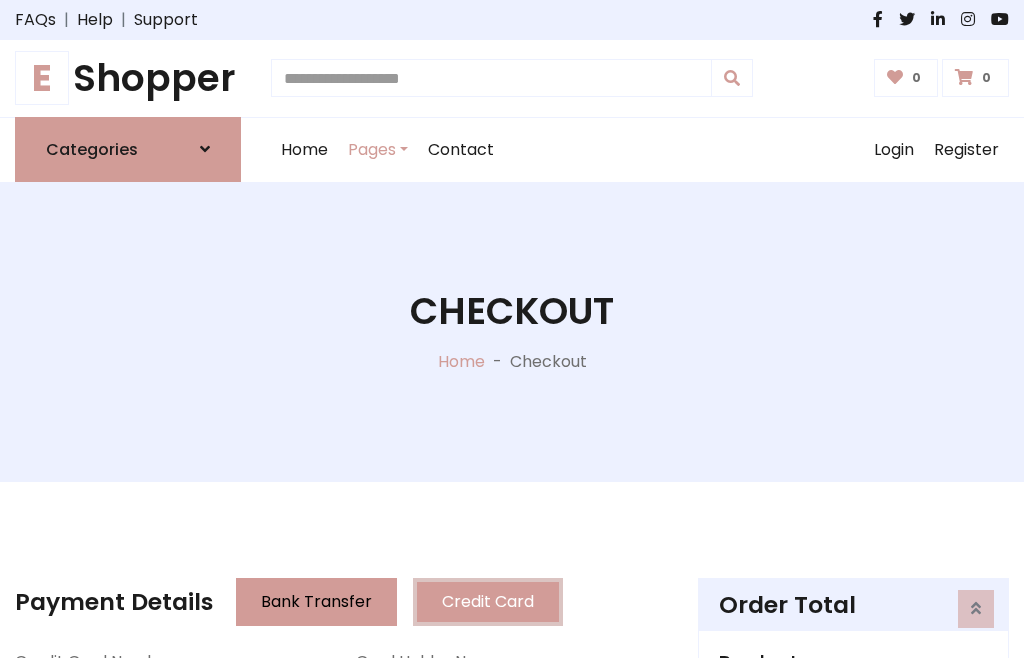 scroll, scrollTop: 137, scrollLeft: 0, axis: vertical 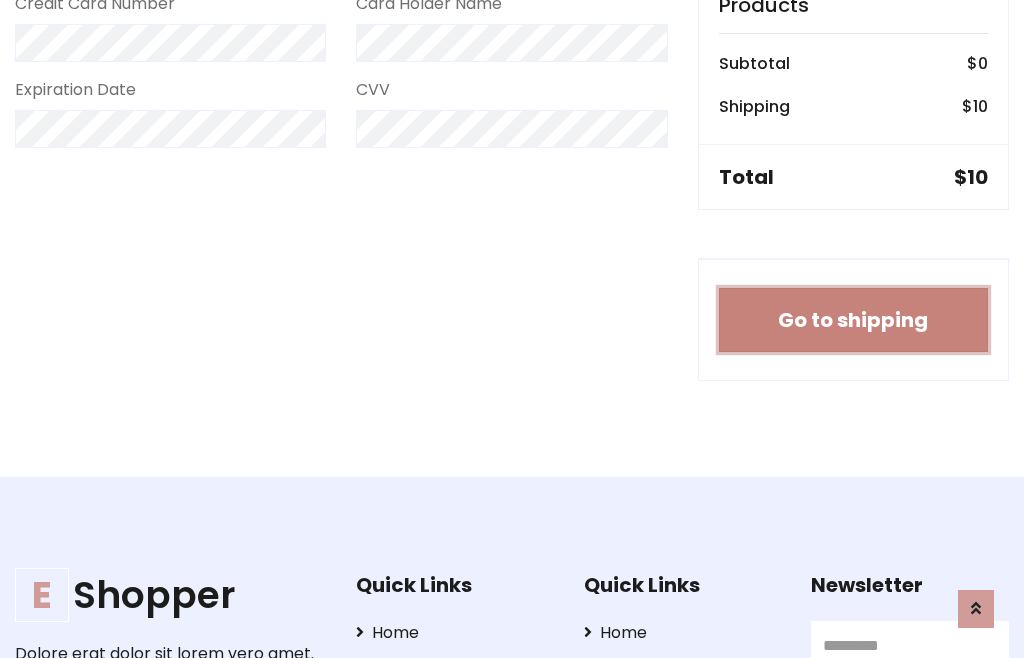click on "Go to shipping" at bounding box center [853, 320] 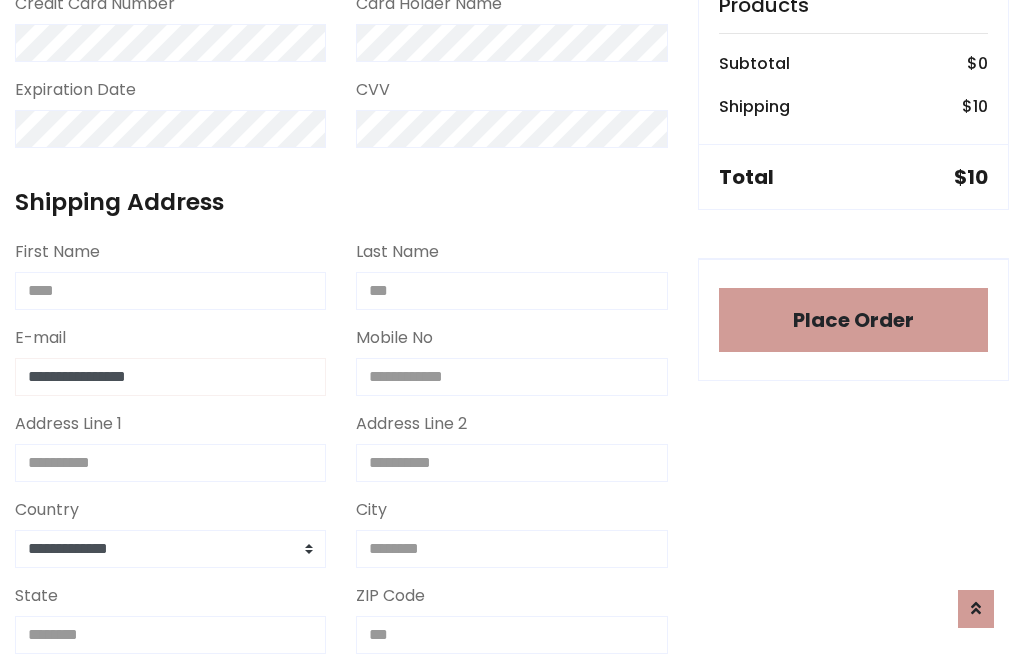 type on "**********" 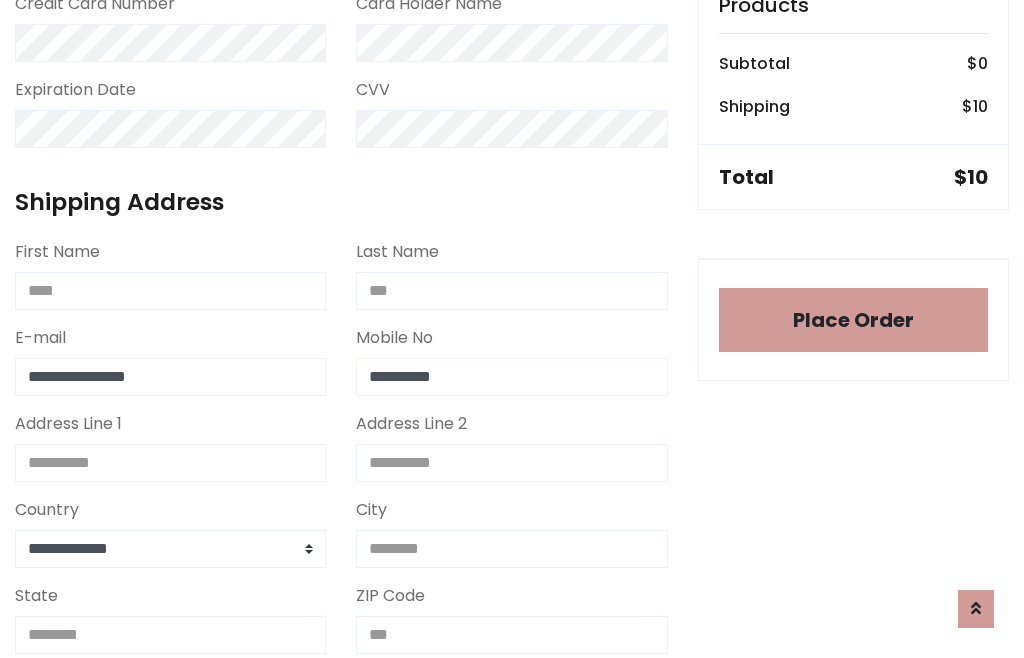 type on "**********" 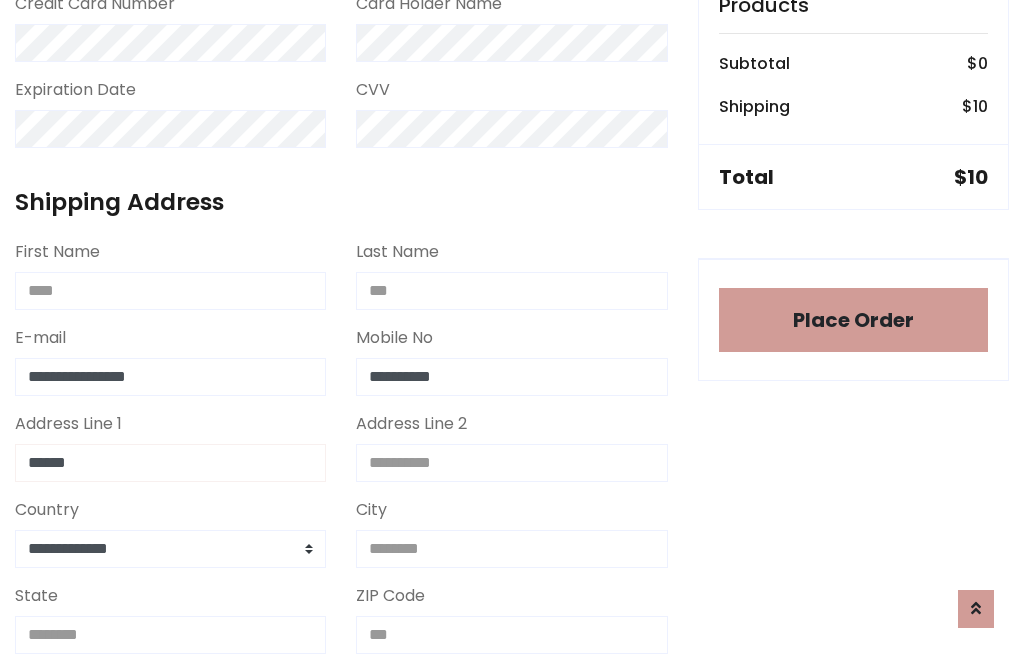 type on "******" 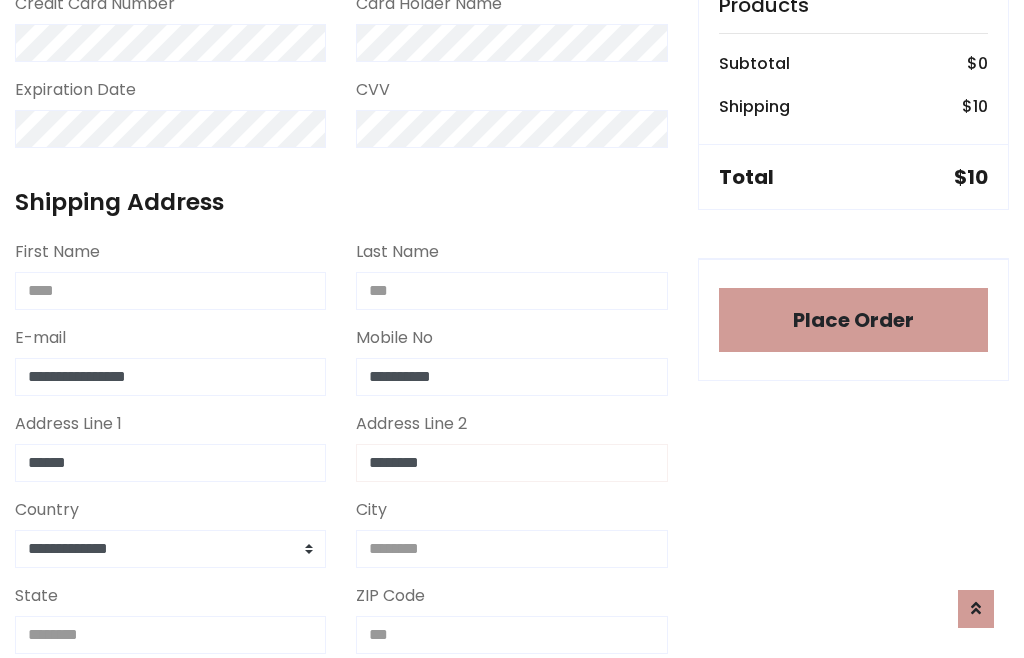 type on "********" 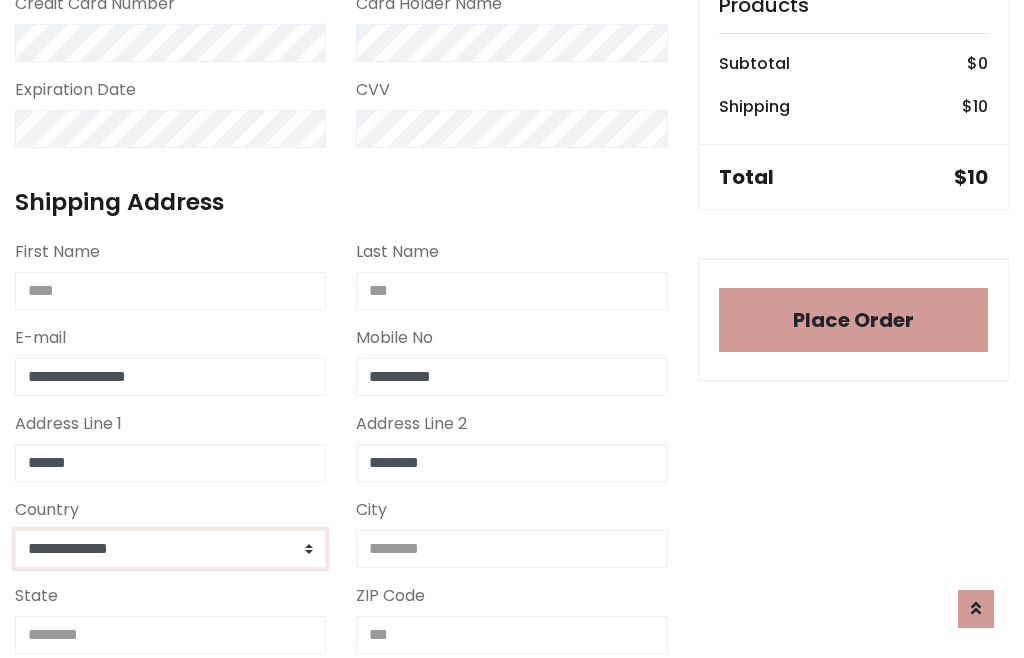select on "*******" 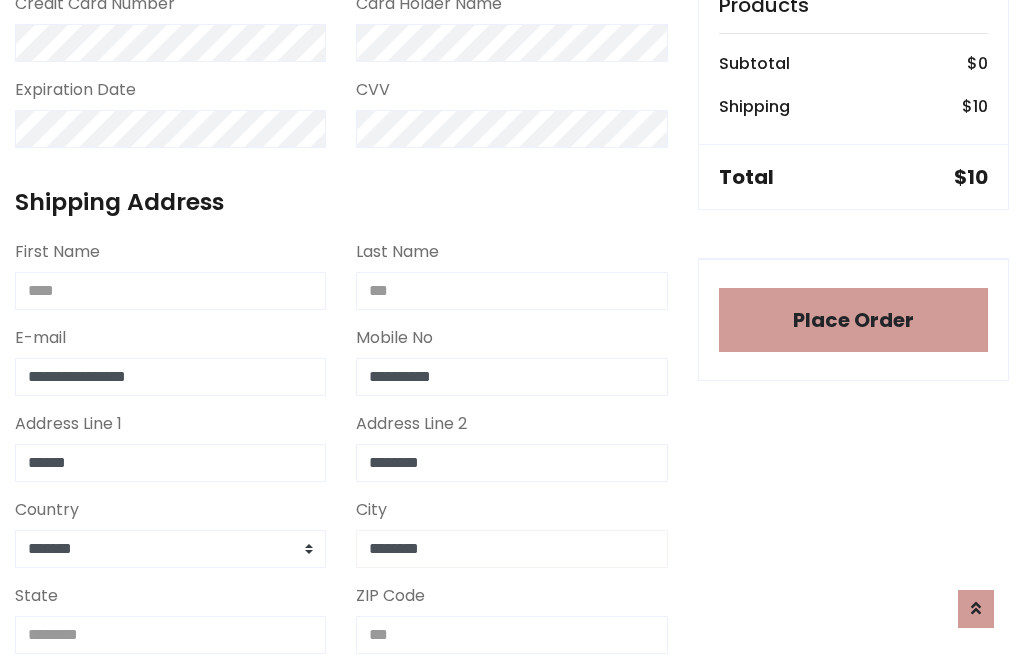 type on "********" 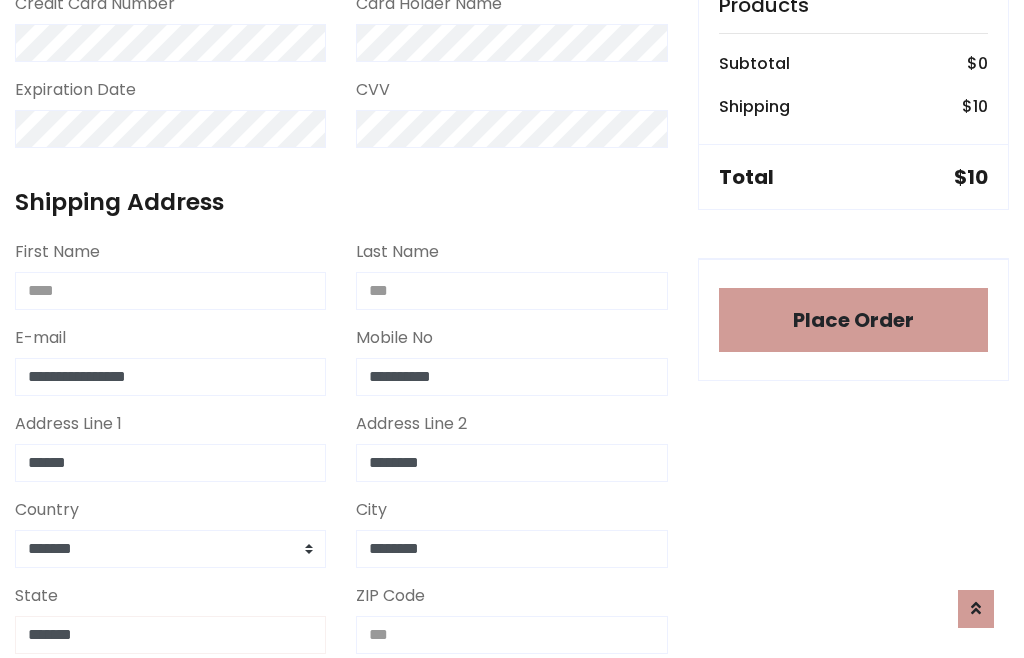 type on "*******" 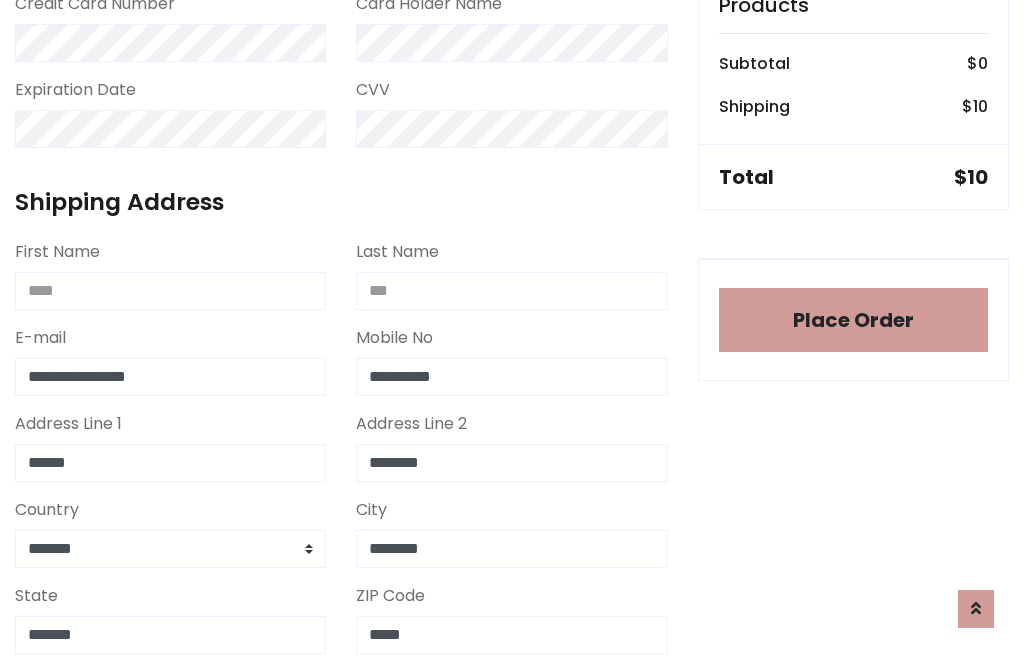 scroll, scrollTop: 403, scrollLeft: 0, axis: vertical 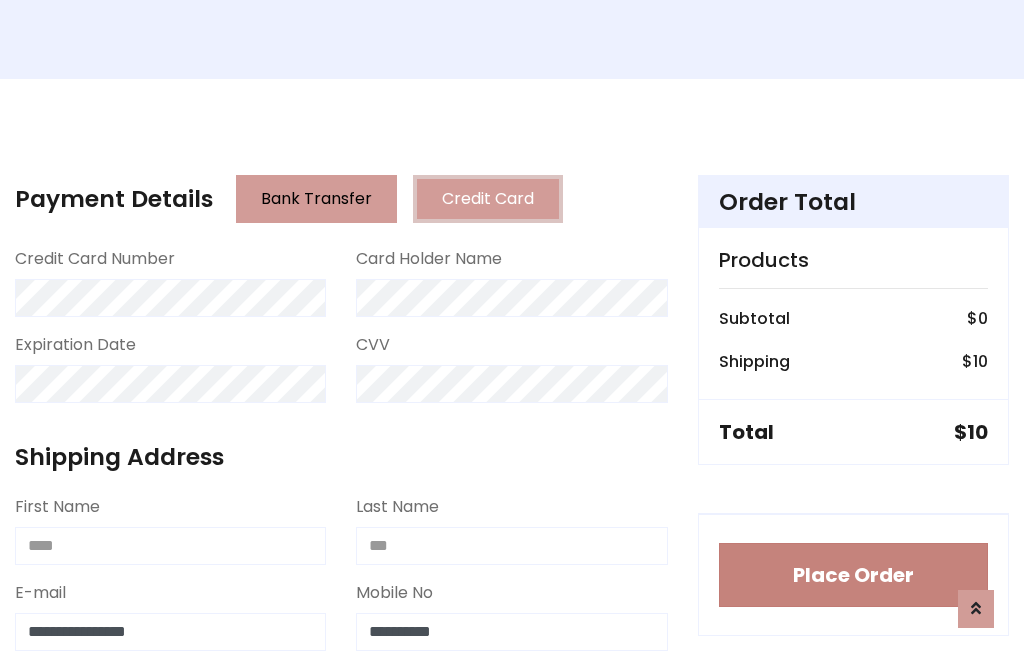 type on "*****" 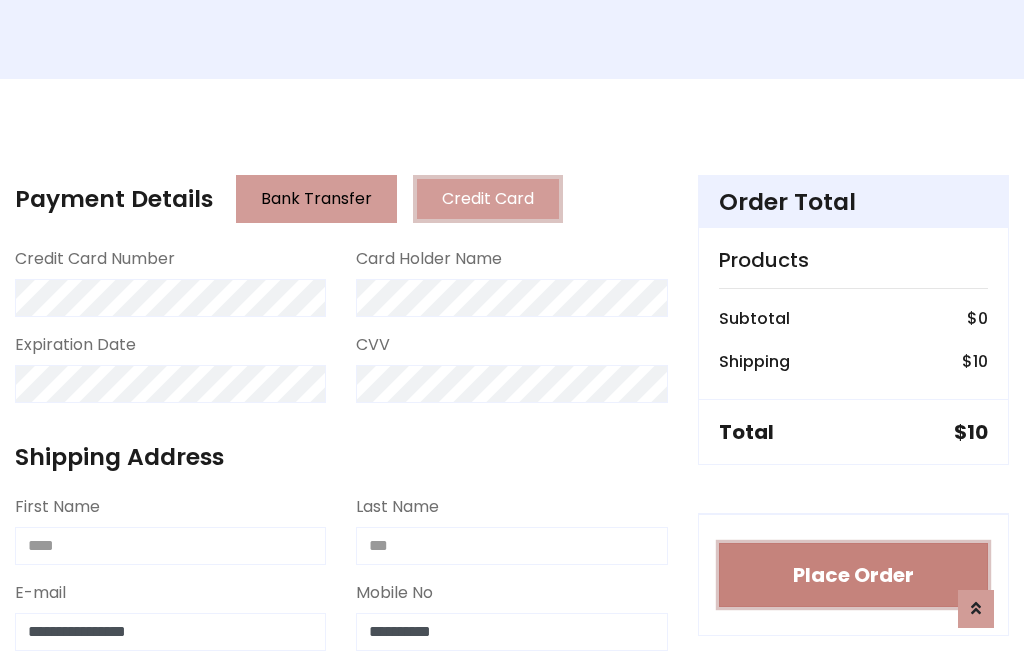 click on "Place Order" at bounding box center [853, 575] 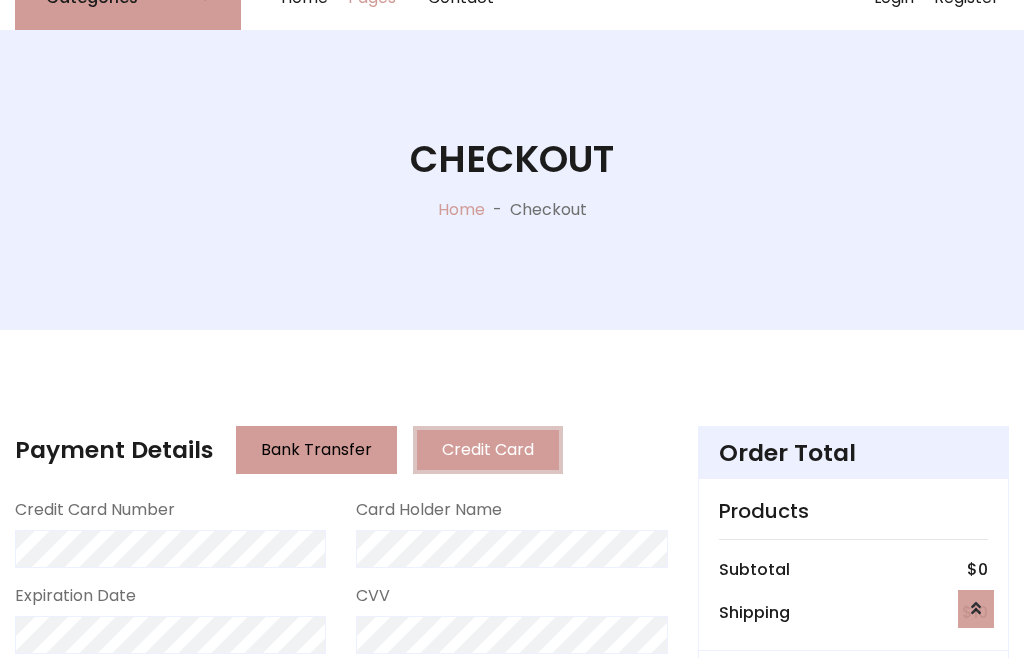scroll, scrollTop: 0, scrollLeft: 0, axis: both 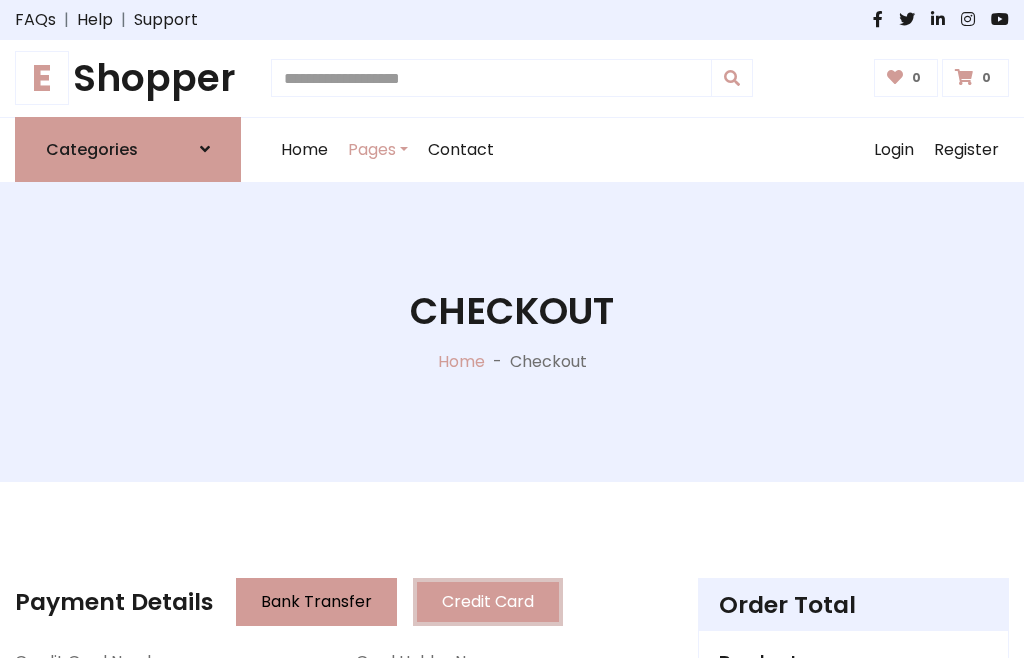click on "E Shopper" at bounding box center [128, 78] 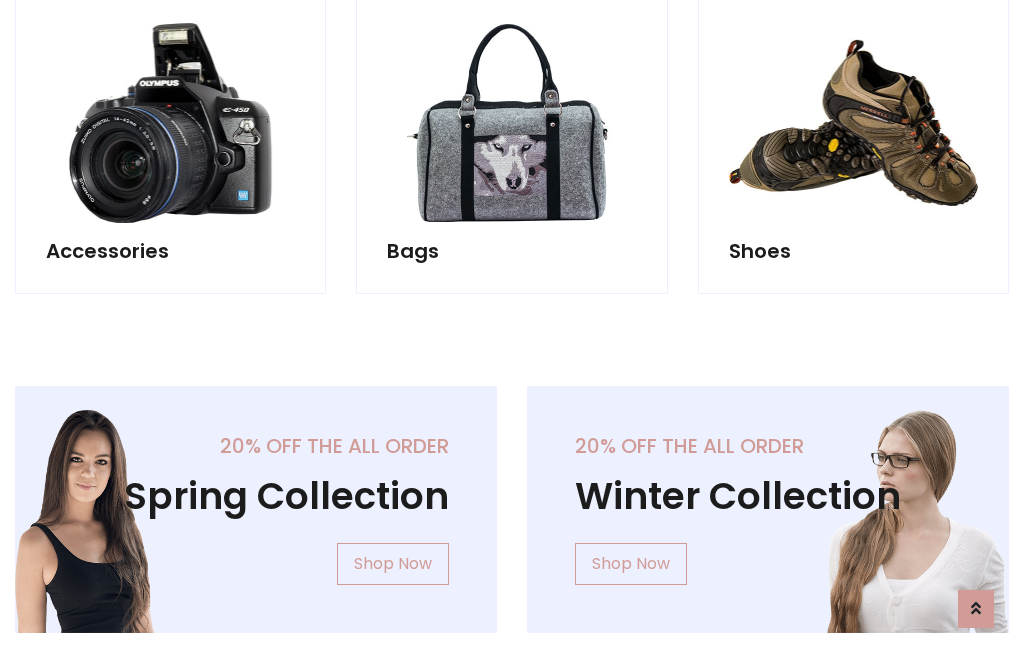 scroll, scrollTop: 770, scrollLeft: 0, axis: vertical 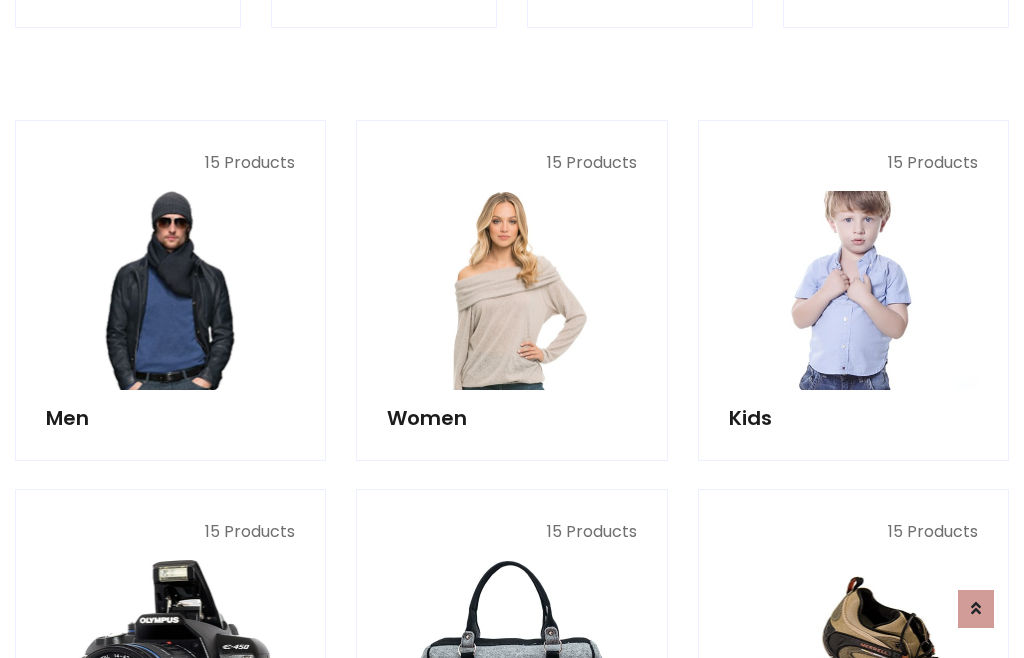 click at bounding box center (853, 290) 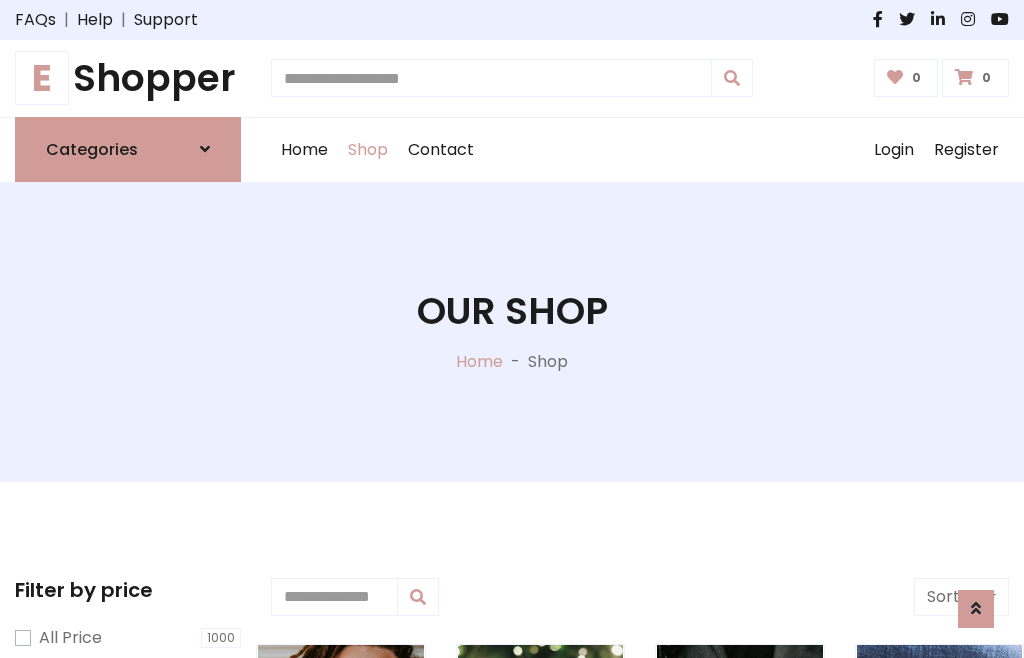 scroll, scrollTop: 549, scrollLeft: 0, axis: vertical 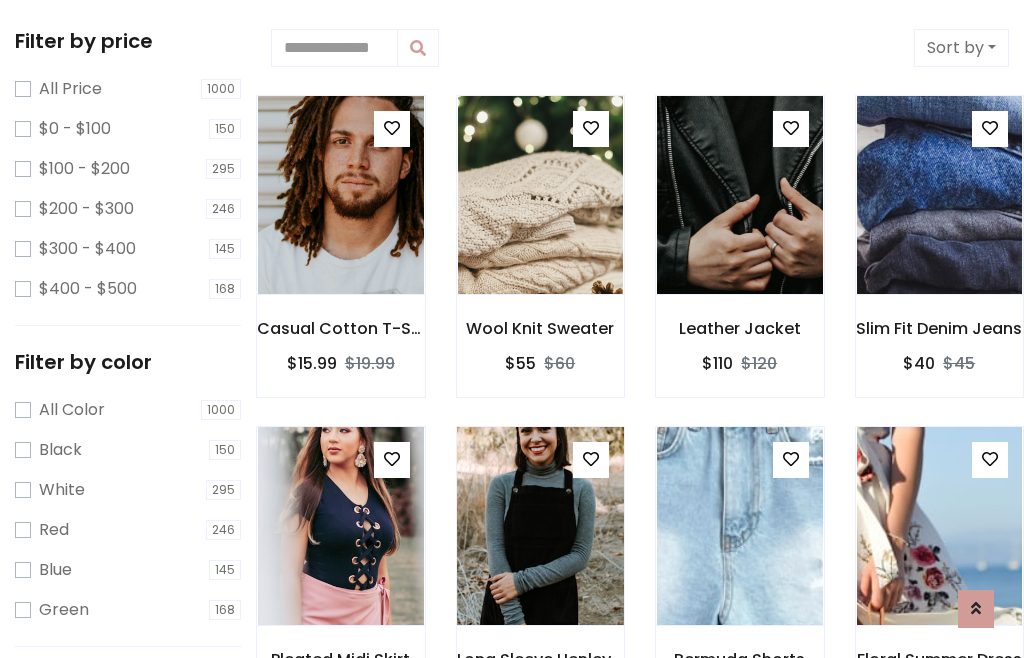 click at bounding box center [591, 459] 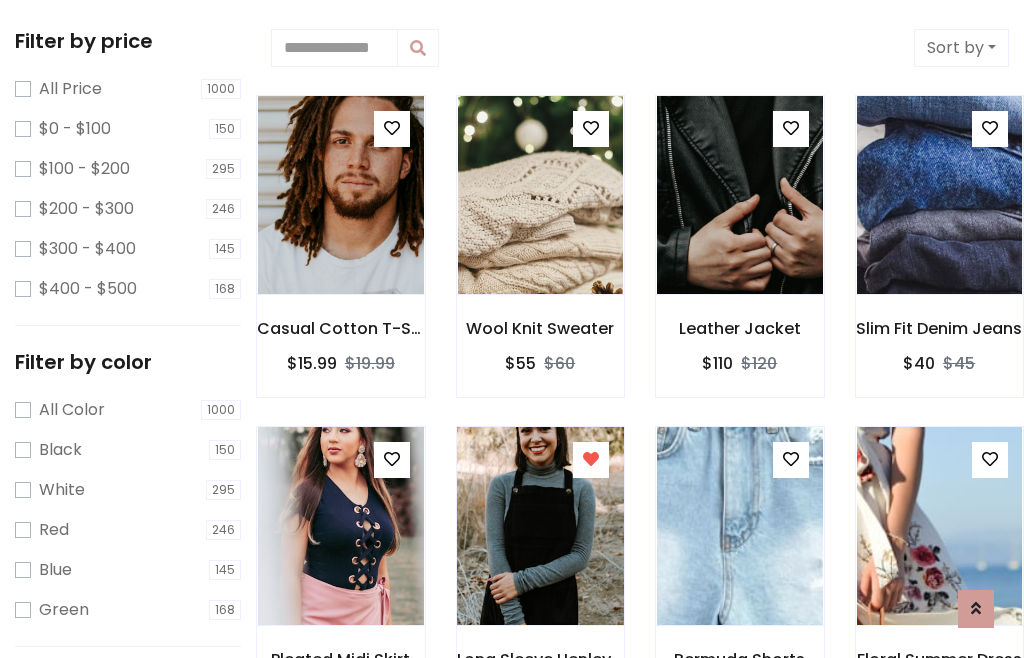 scroll, scrollTop: 848, scrollLeft: 0, axis: vertical 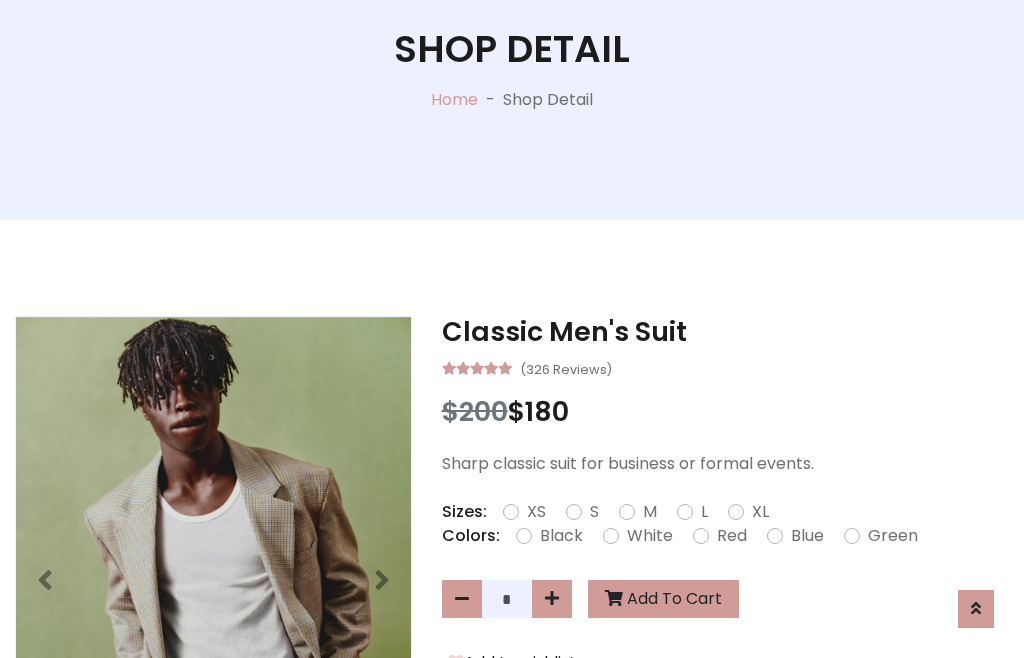 click on "XL" at bounding box center (760, 512) 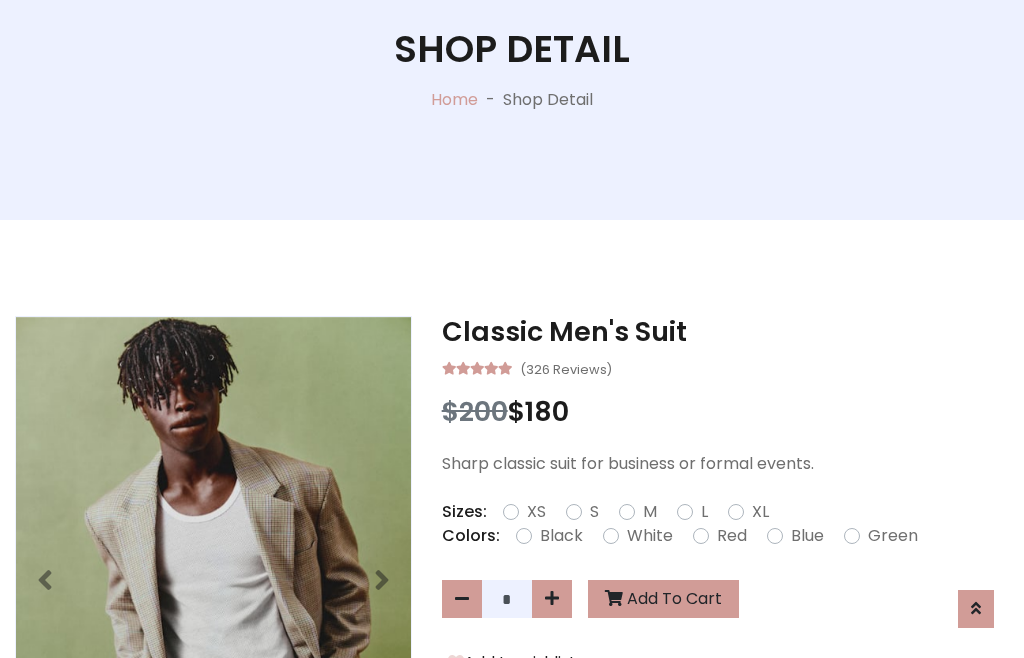 click on "Black" at bounding box center (561, 536) 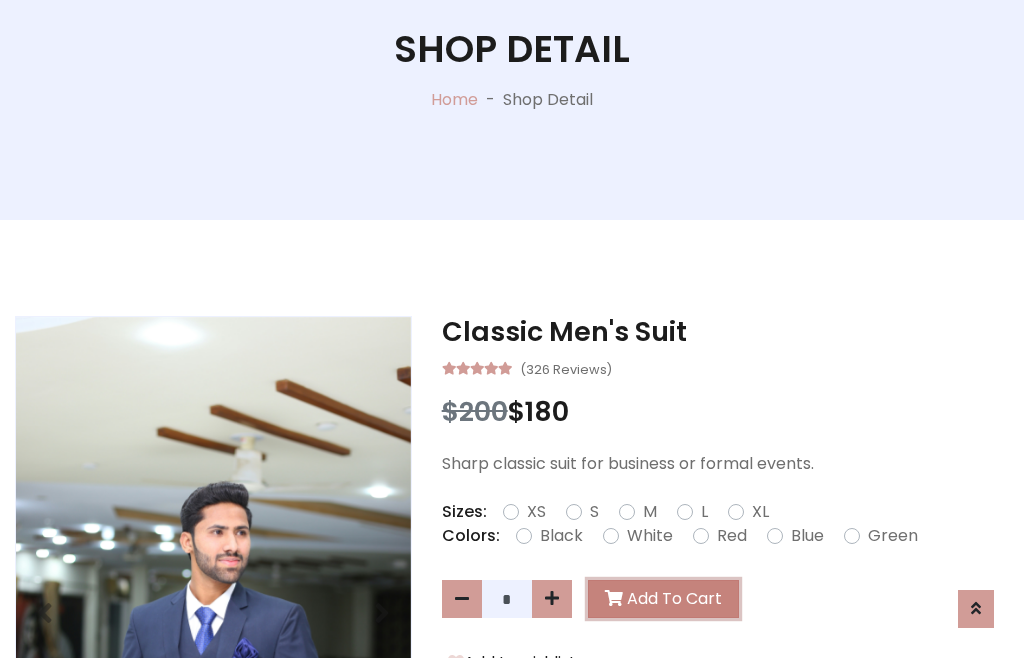 click on "Add To Cart" at bounding box center (663, 599) 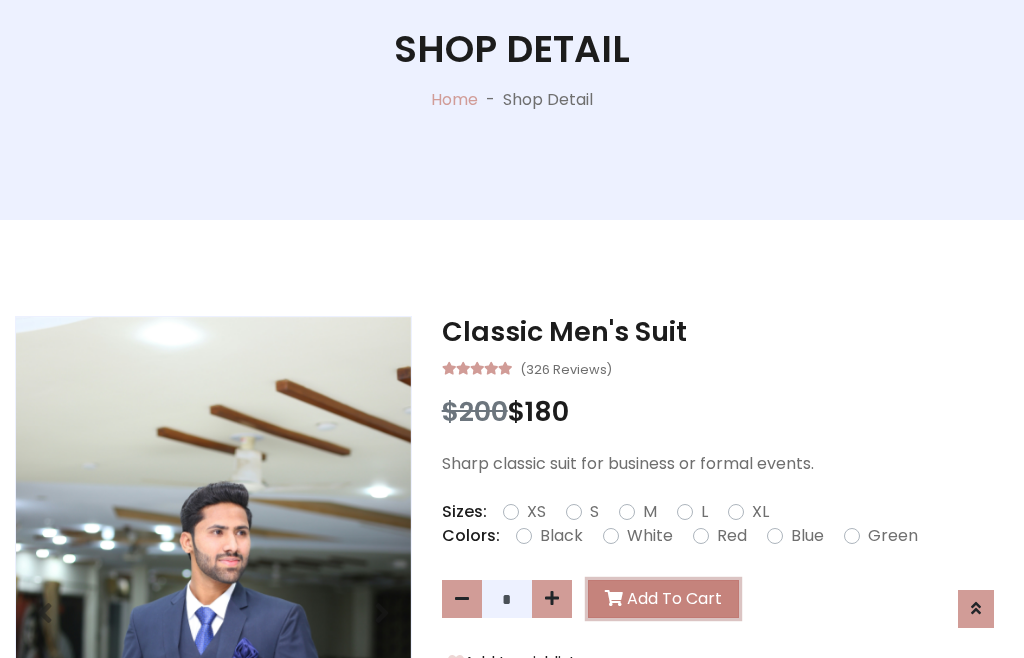 scroll, scrollTop: 0, scrollLeft: 0, axis: both 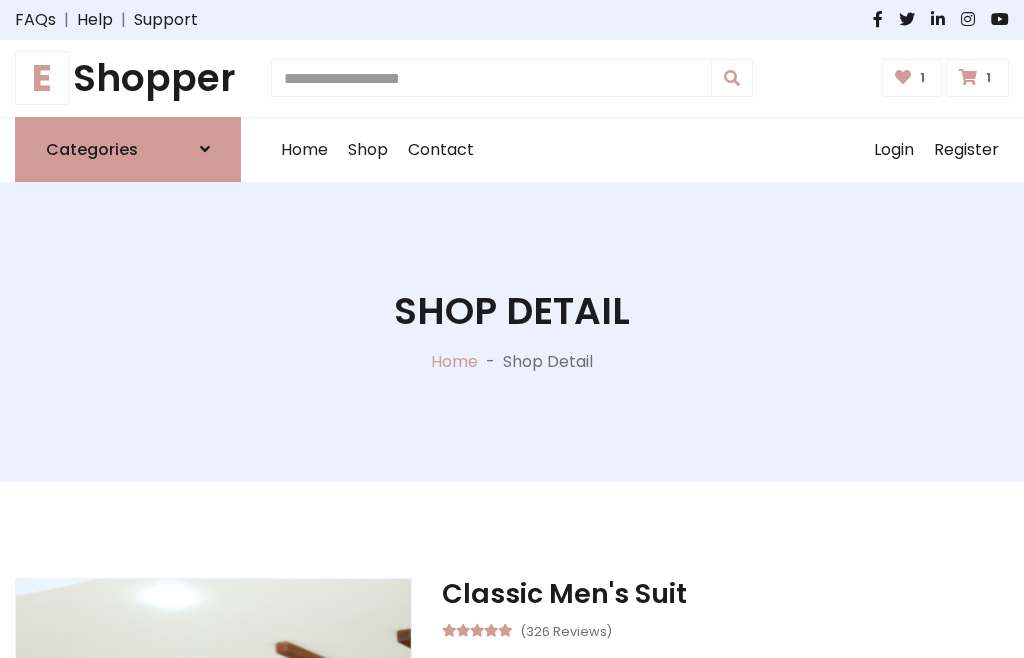 click at bounding box center [968, 77] 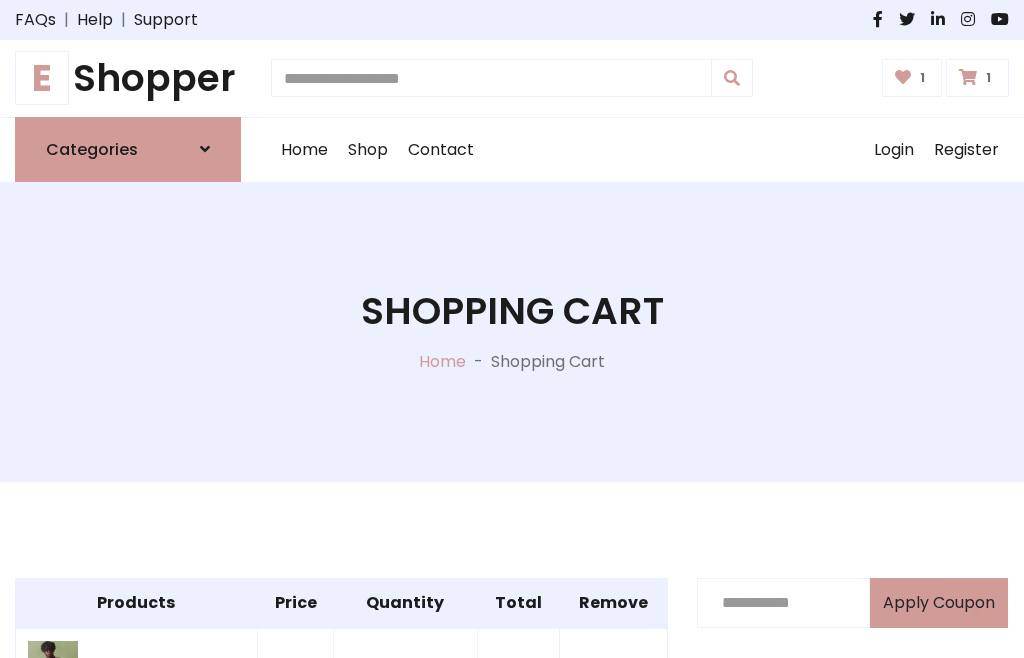 scroll, scrollTop: 570, scrollLeft: 0, axis: vertical 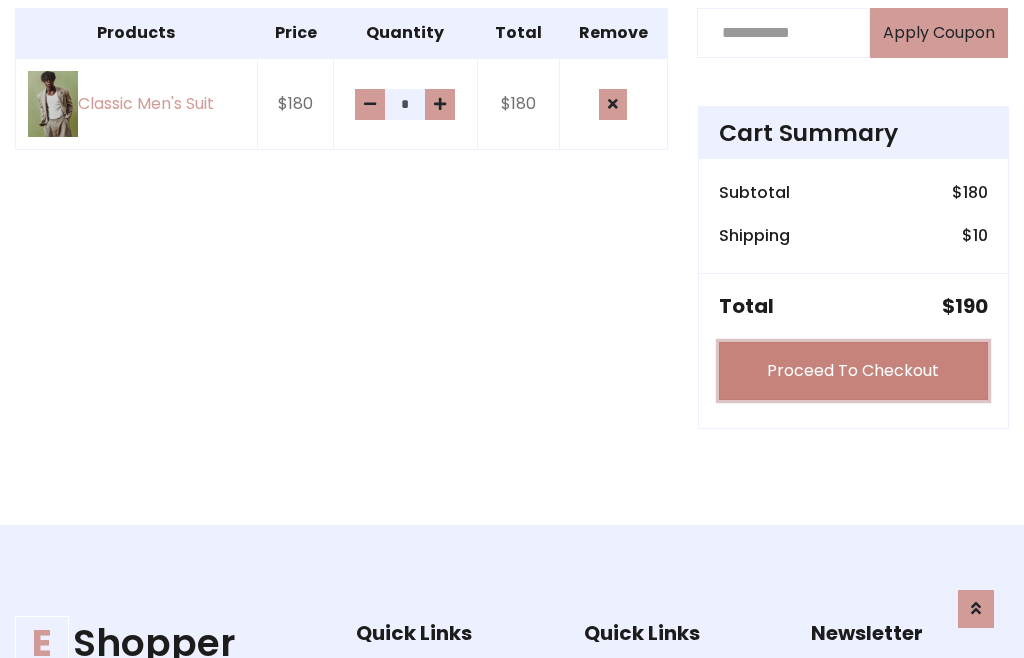 click on "Proceed To Checkout" at bounding box center [853, 371] 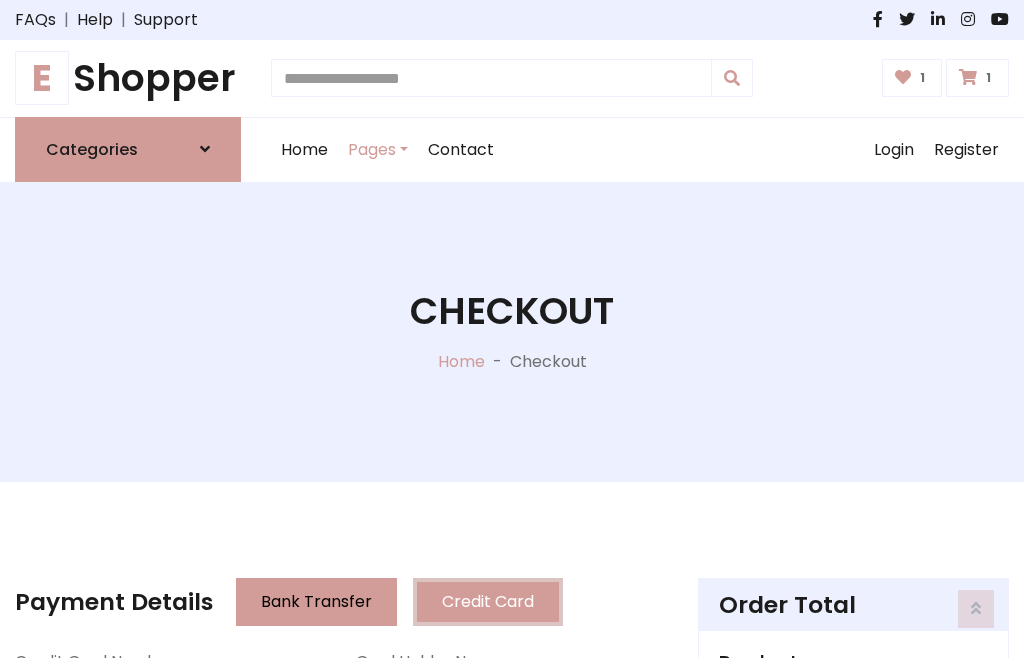 scroll, scrollTop: 201, scrollLeft: 0, axis: vertical 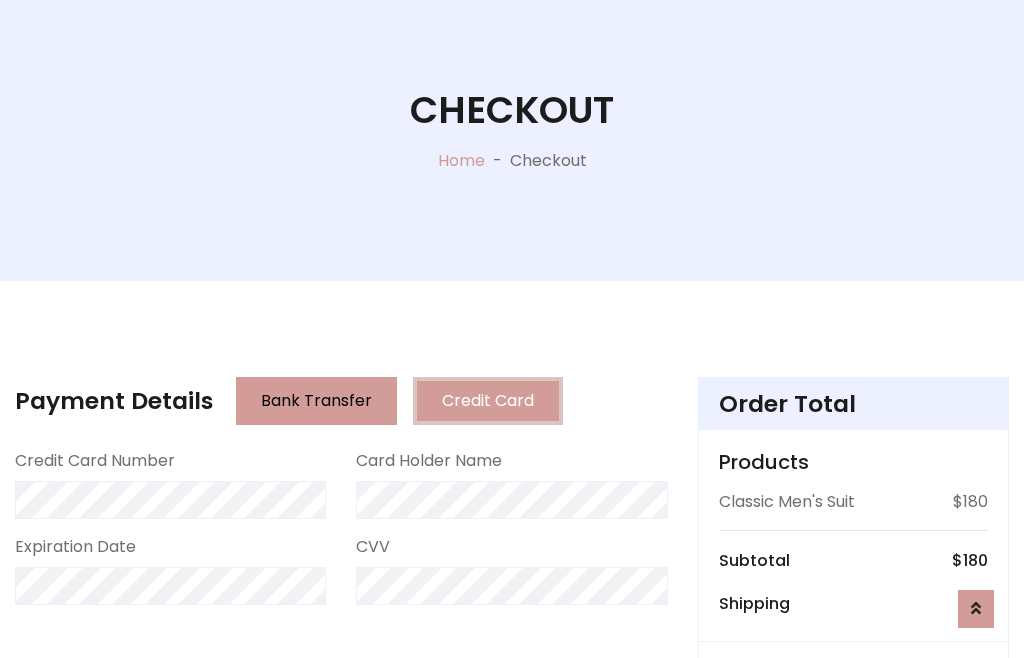 click on "Go to shipping" at bounding box center [853, 817] 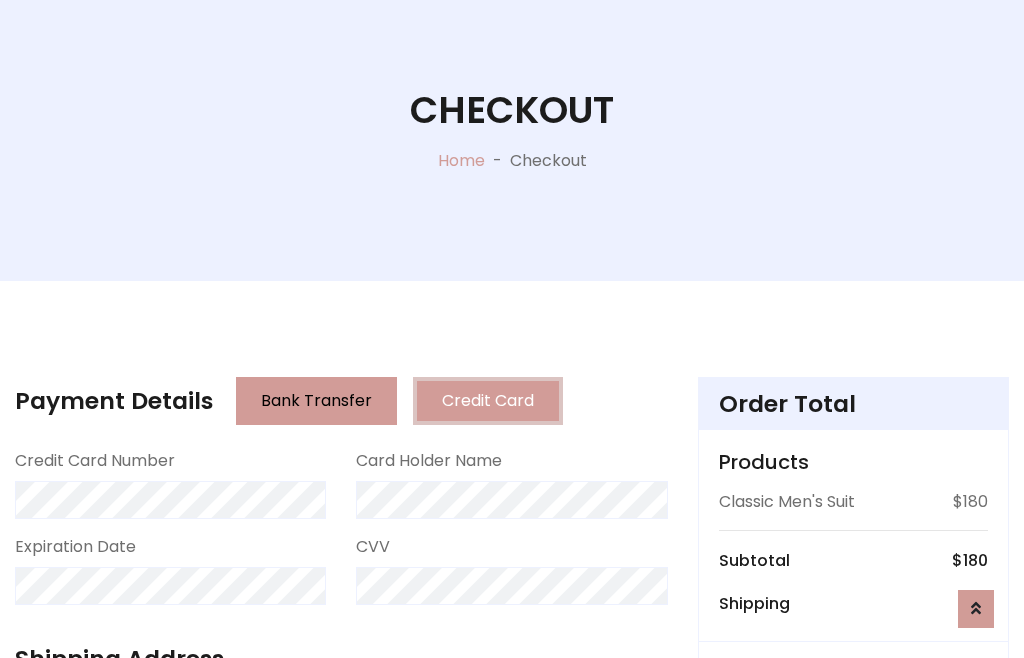 scroll, scrollTop: 392, scrollLeft: 0, axis: vertical 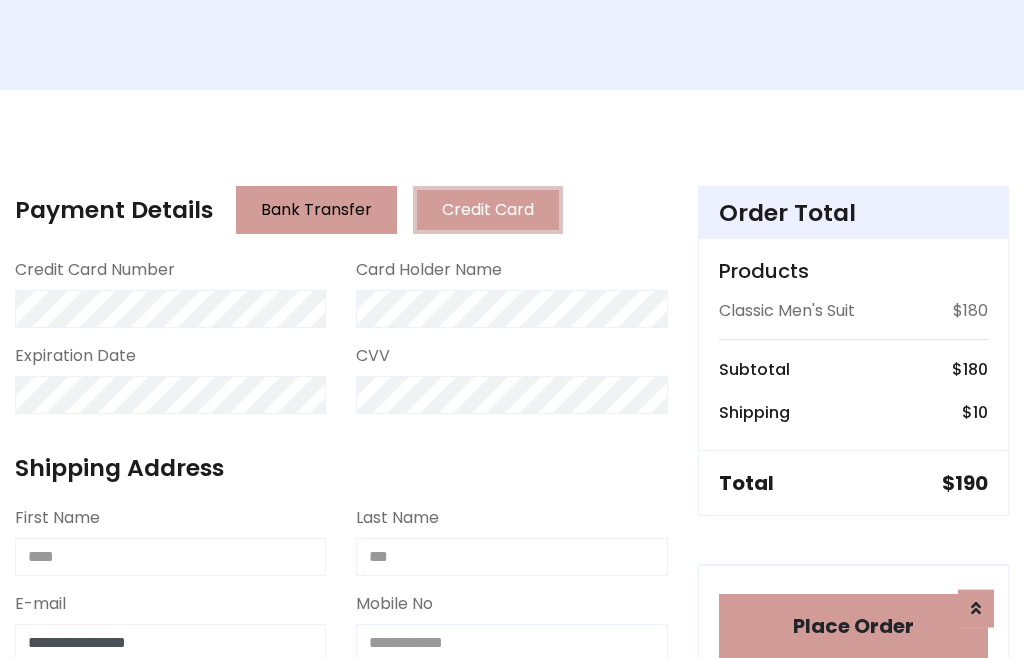 type on "**********" 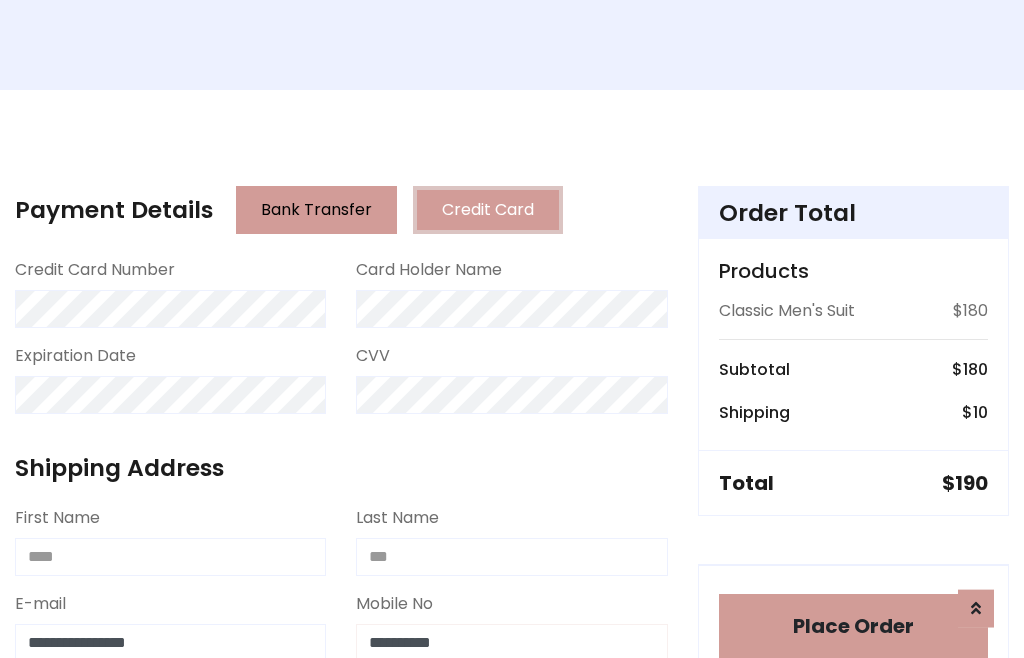 scroll, scrollTop: 573, scrollLeft: 0, axis: vertical 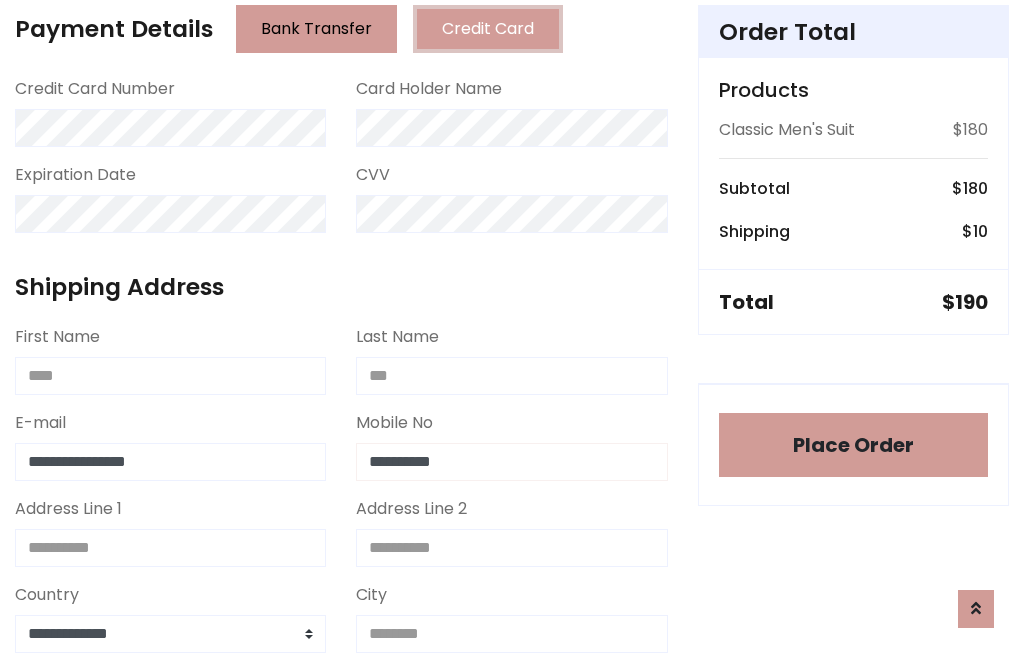 type on "**********" 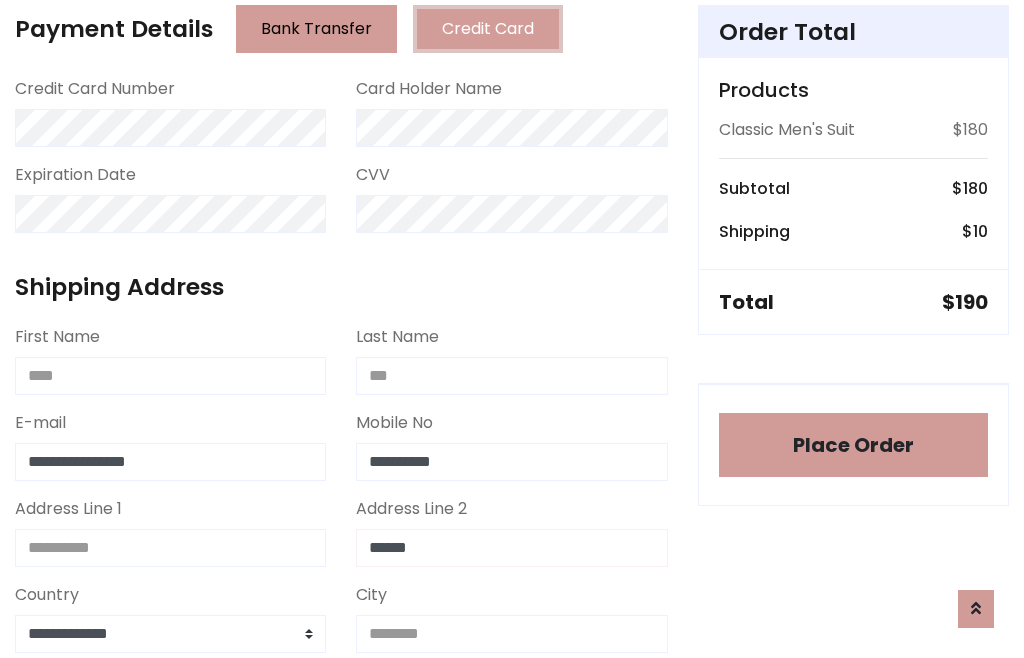 type on "******" 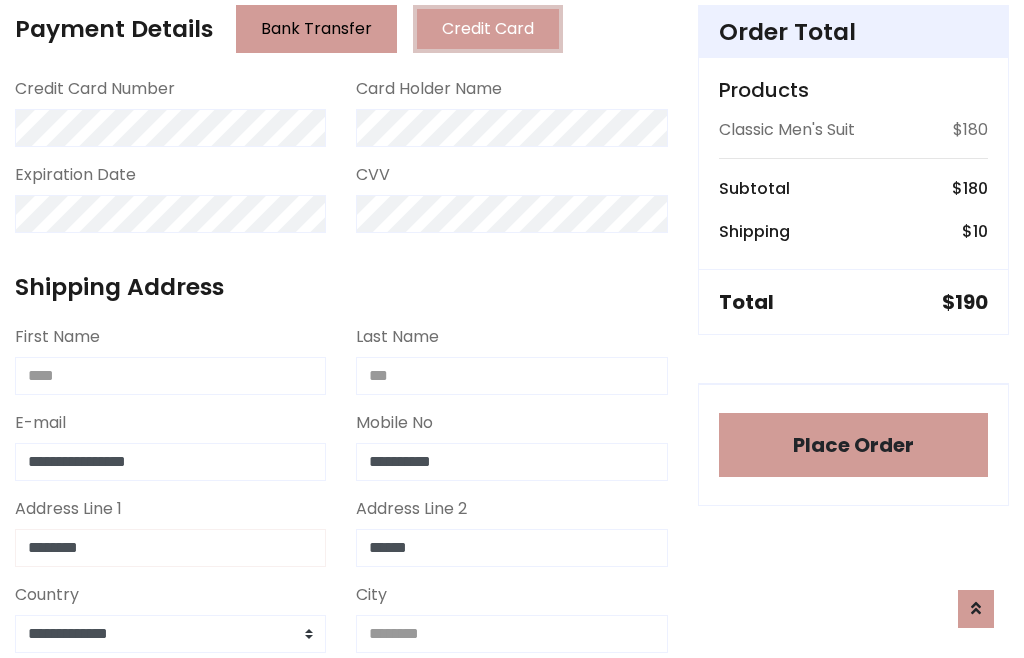 type on "********" 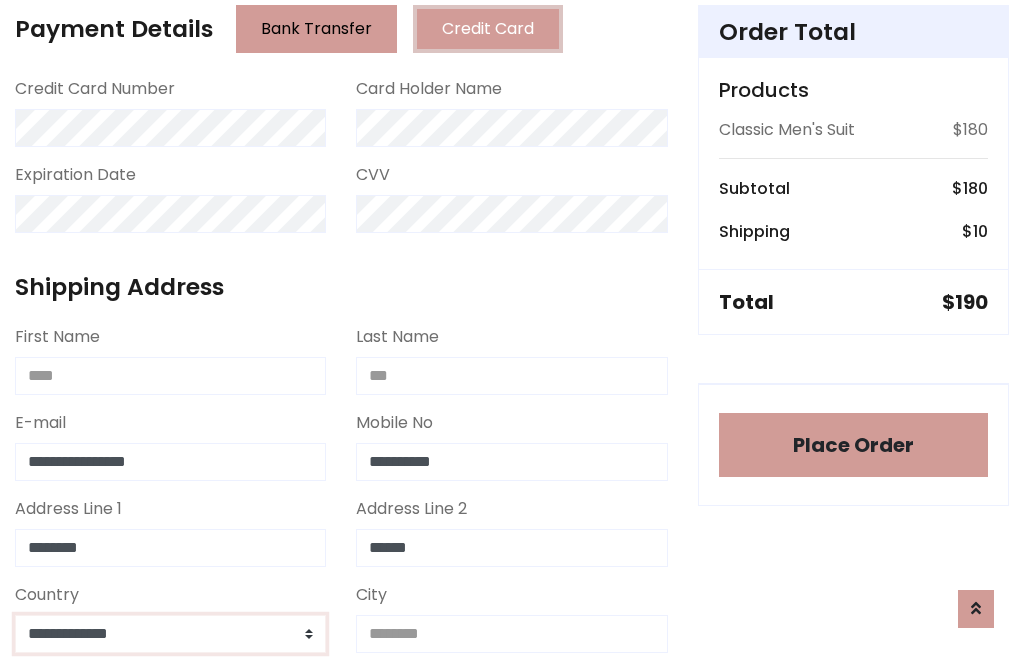 select on "*******" 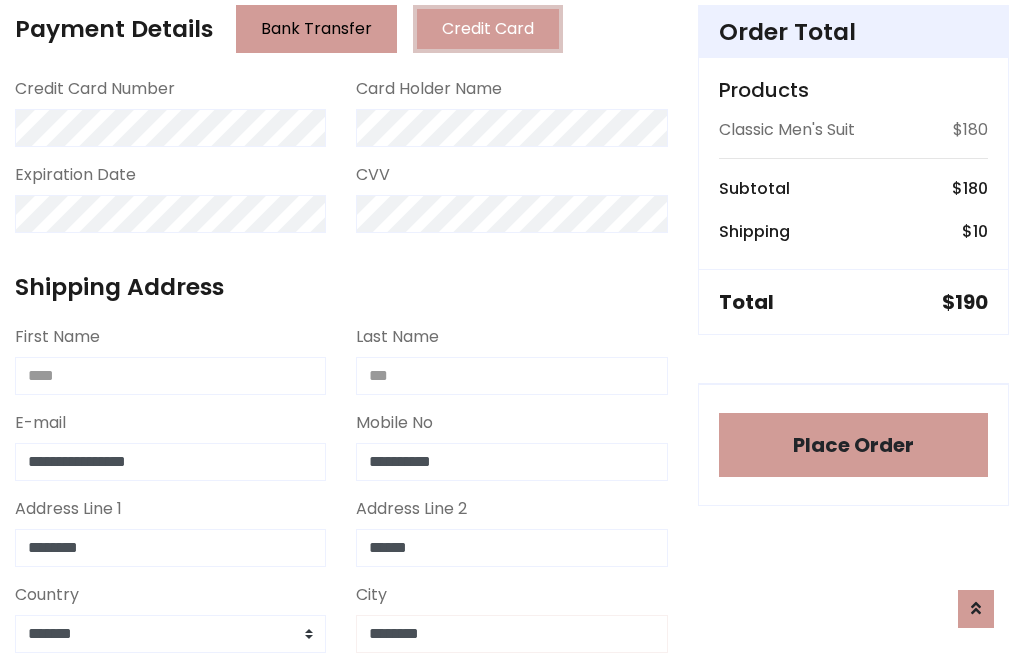 type on "********" 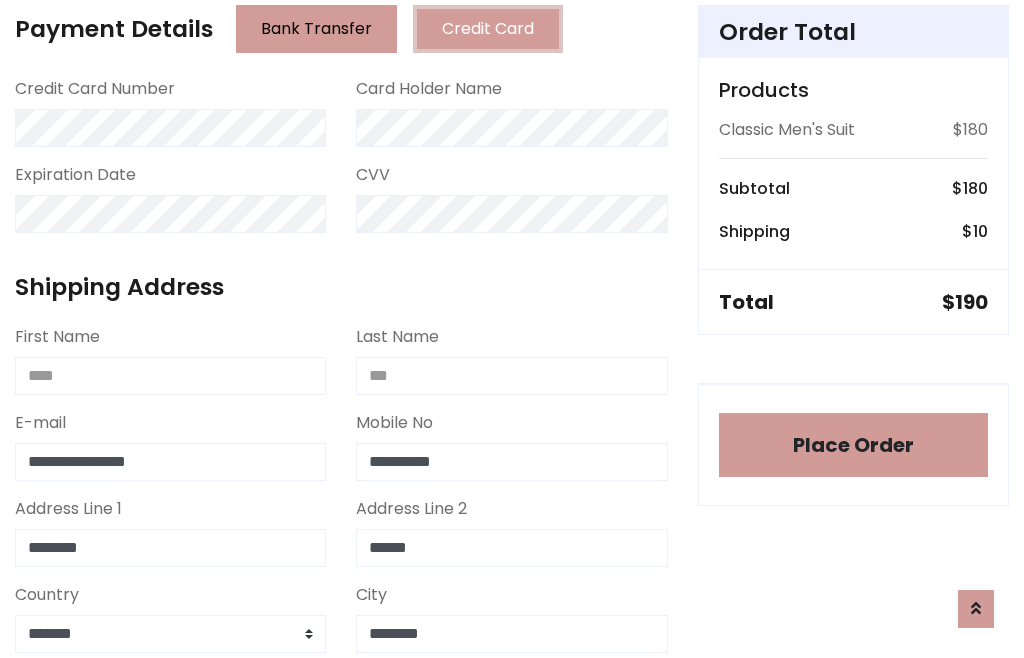 scroll, scrollTop: 654, scrollLeft: 0, axis: vertical 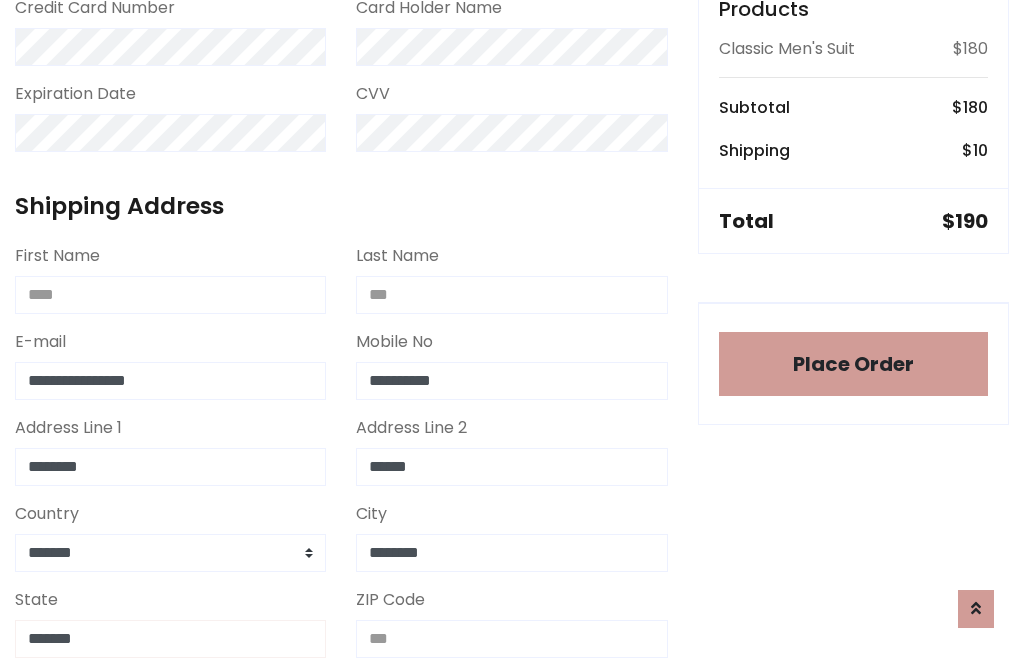 type on "*******" 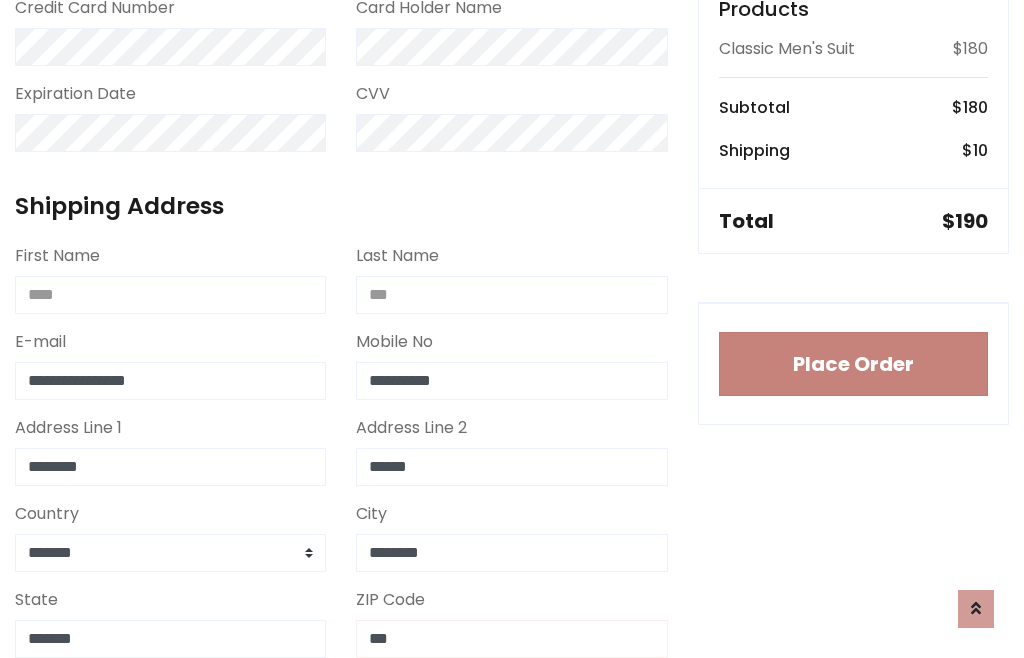 type on "***" 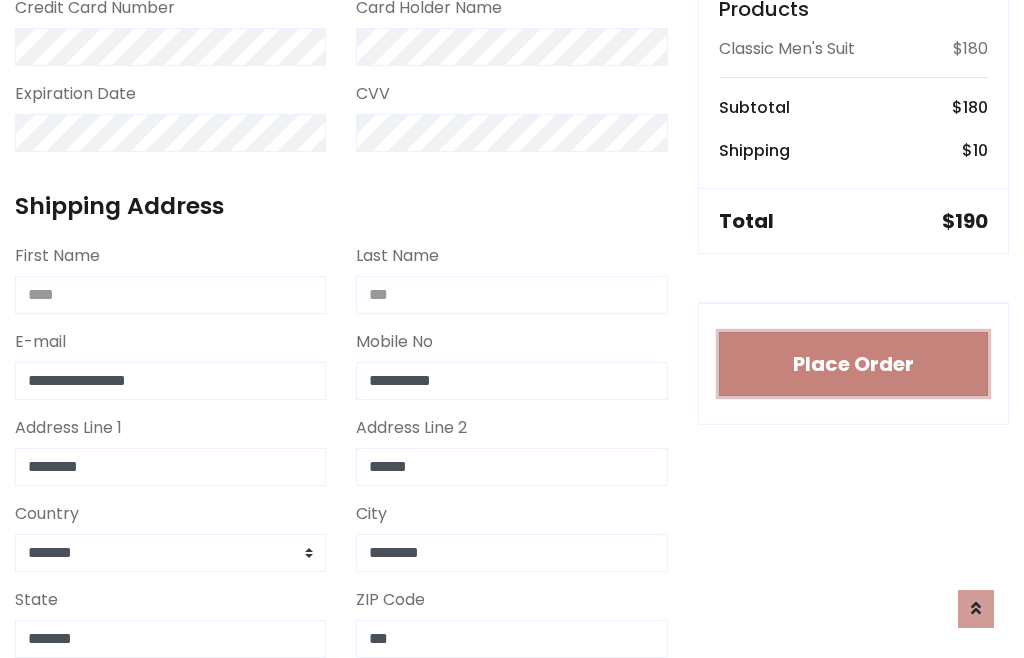 click on "Place Order" at bounding box center (853, 364) 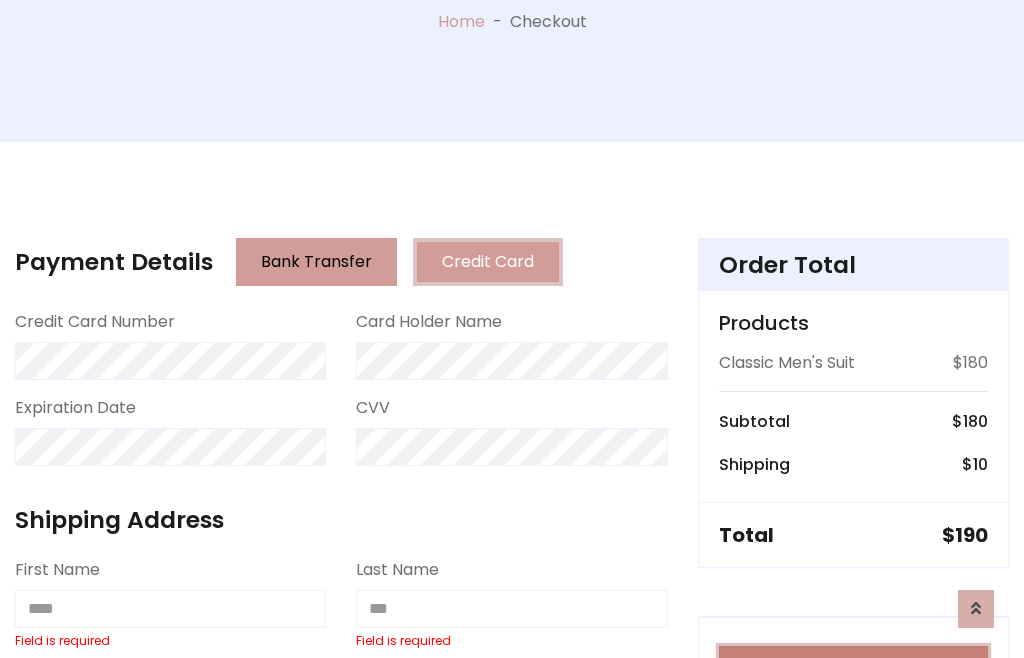 scroll, scrollTop: 0, scrollLeft: 0, axis: both 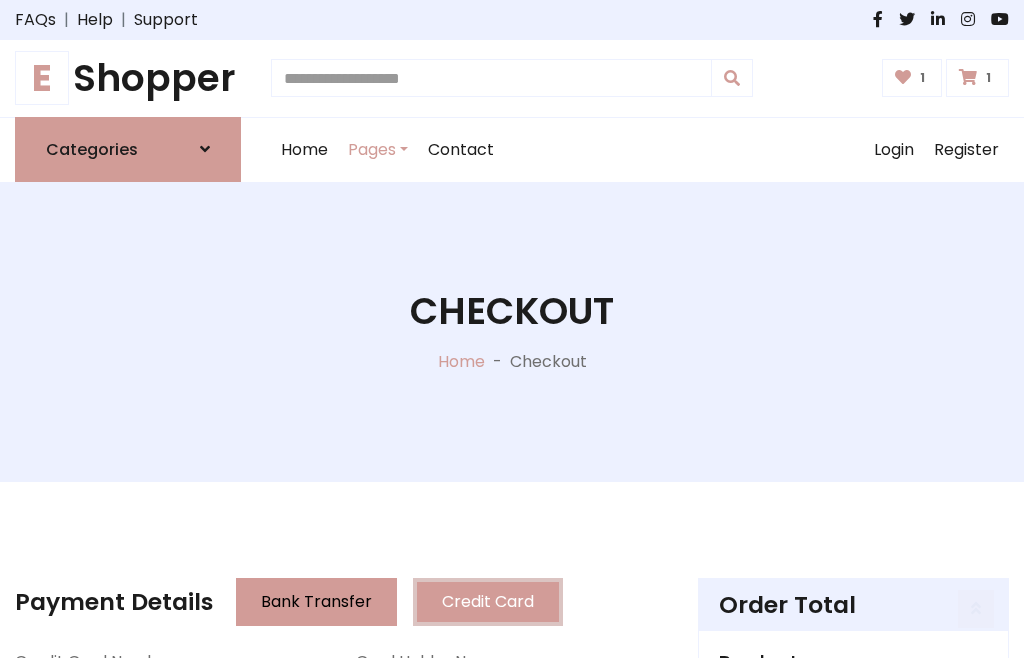 click on "E" at bounding box center (42, 78) 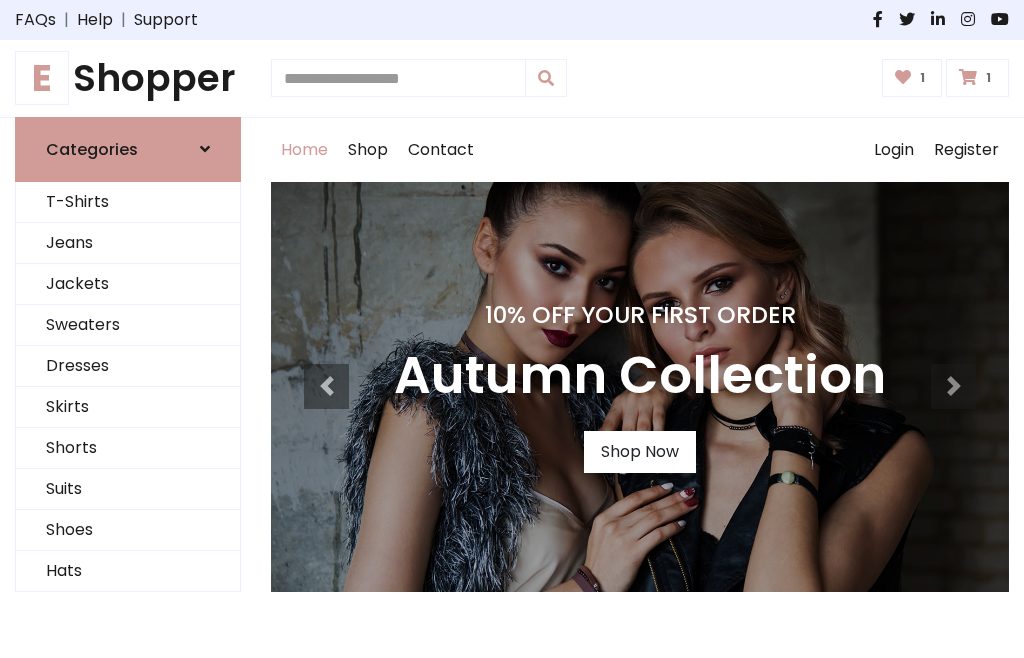 scroll, scrollTop: 0, scrollLeft: 0, axis: both 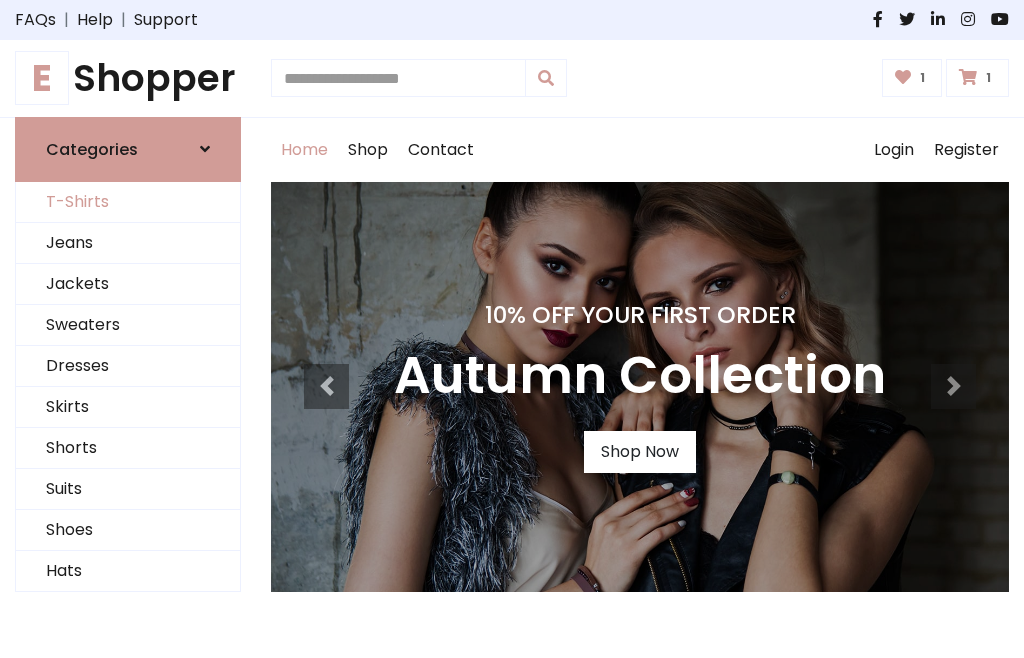 click on "T-Shirts" at bounding box center [128, 202] 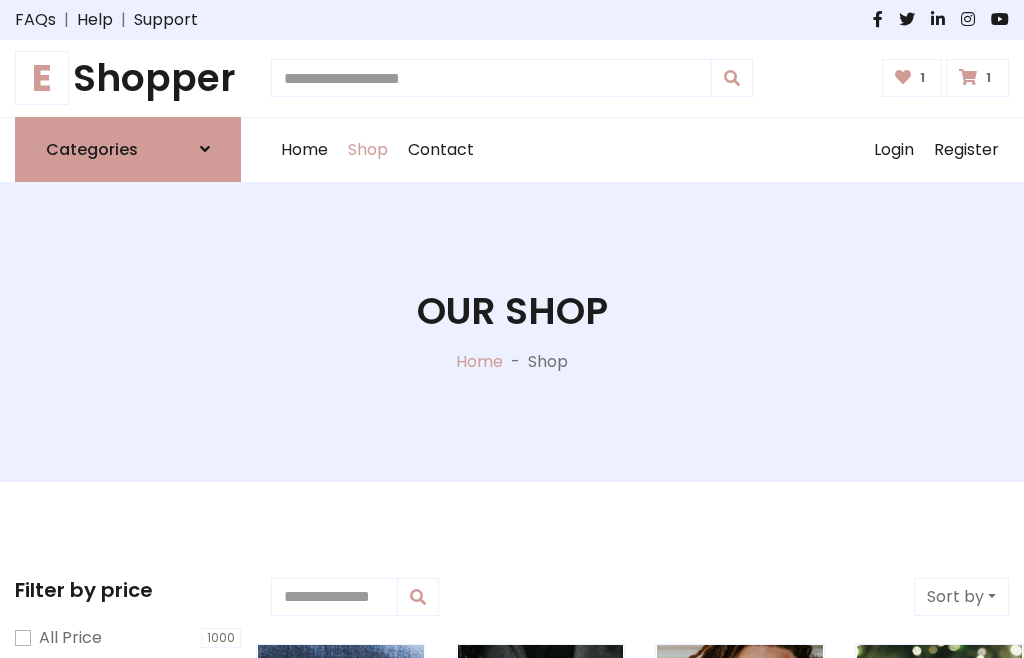 scroll, scrollTop: 0, scrollLeft: 0, axis: both 